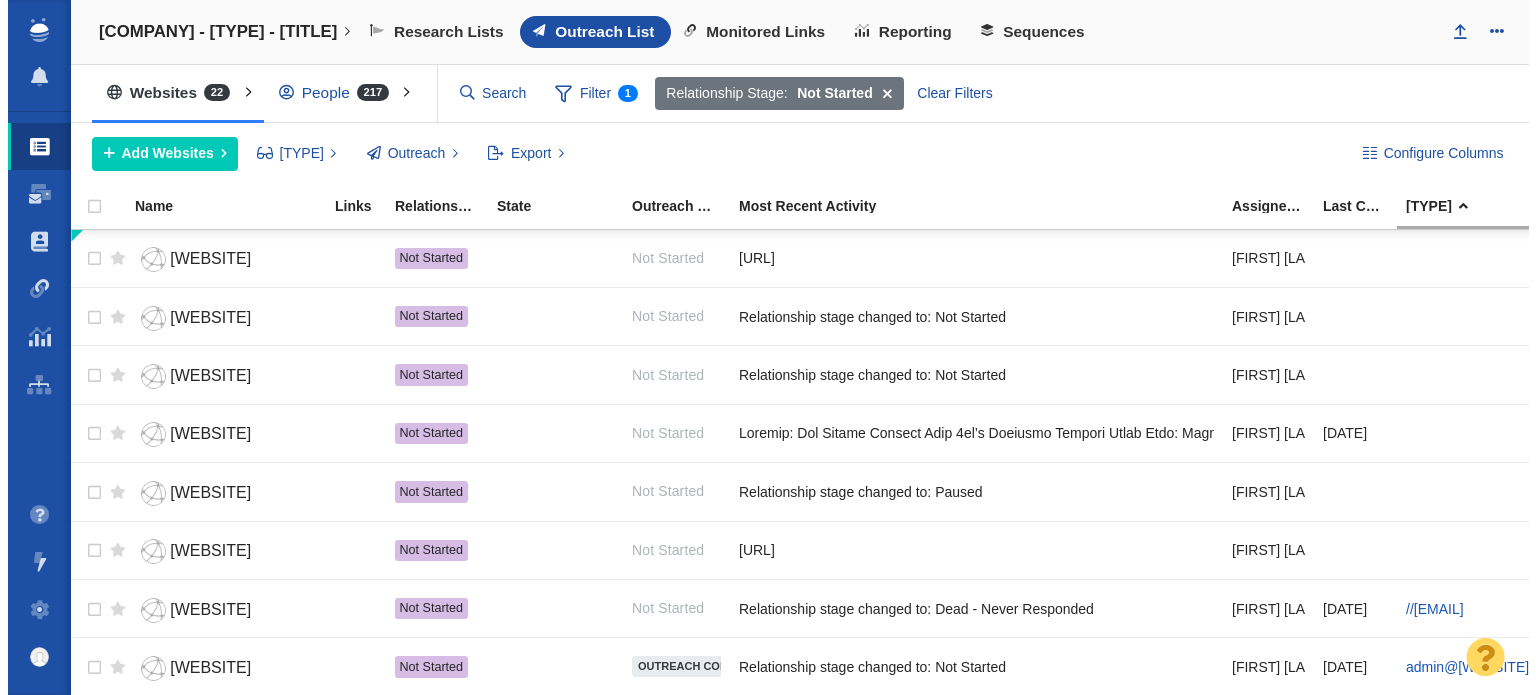 scroll, scrollTop: 0, scrollLeft: 0, axis: both 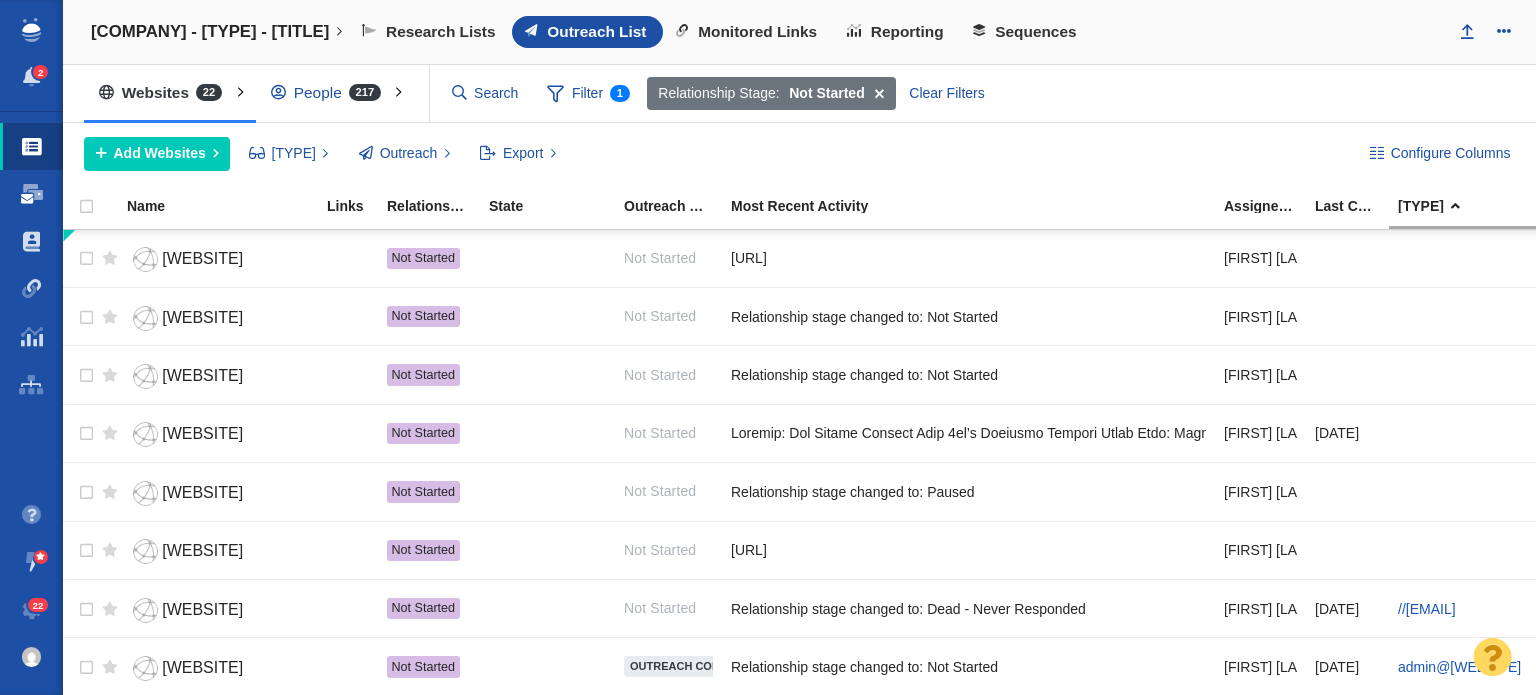 click on "Dashboard" at bounding box center (31, 194) 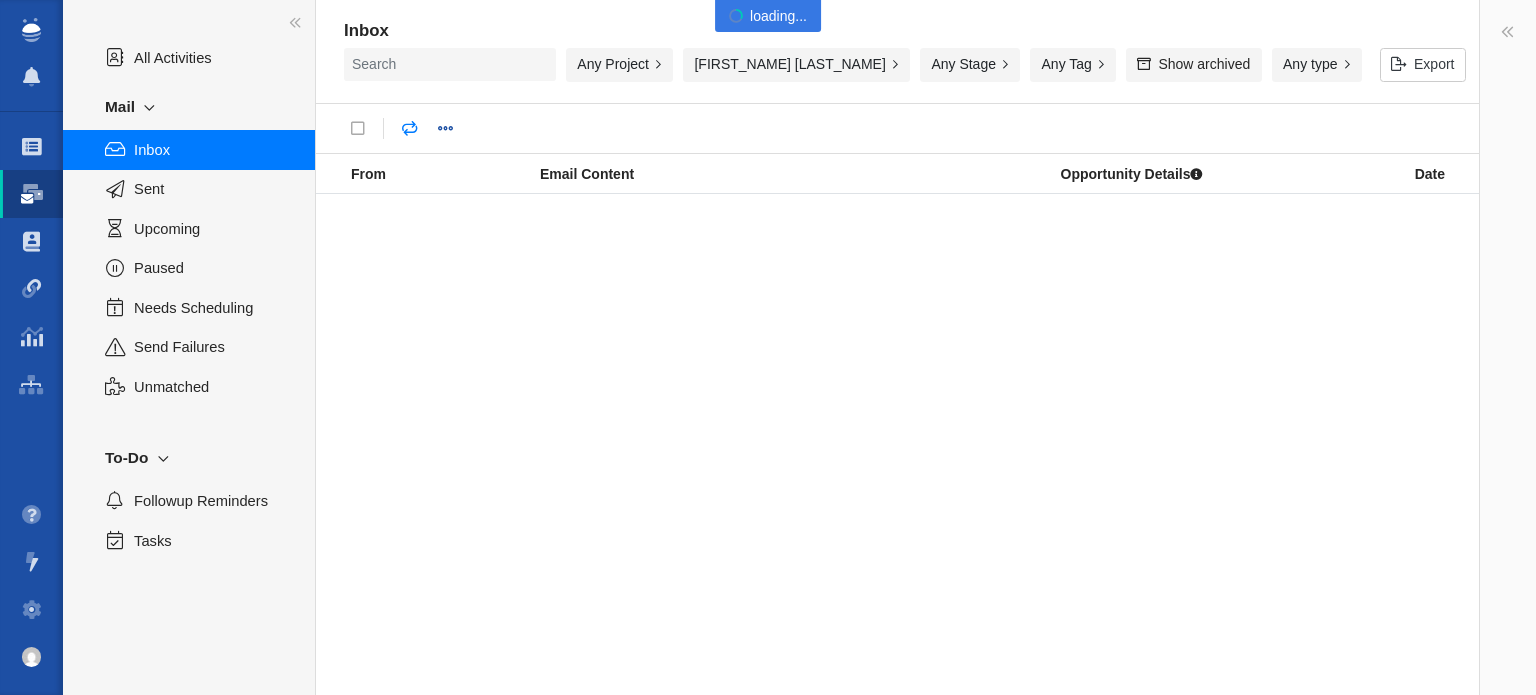 scroll, scrollTop: 0, scrollLeft: 0, axis: both 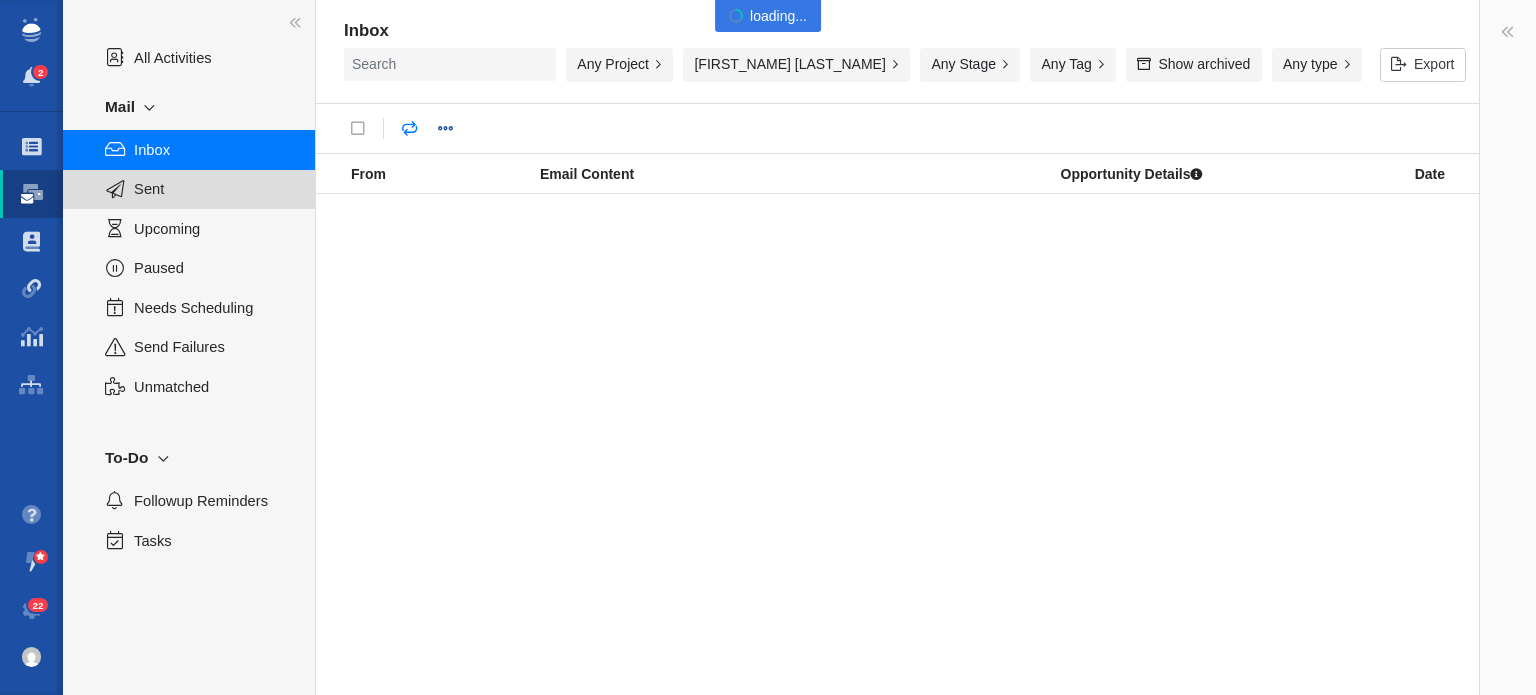 click on "Sent" at bounding box center (189, 189) 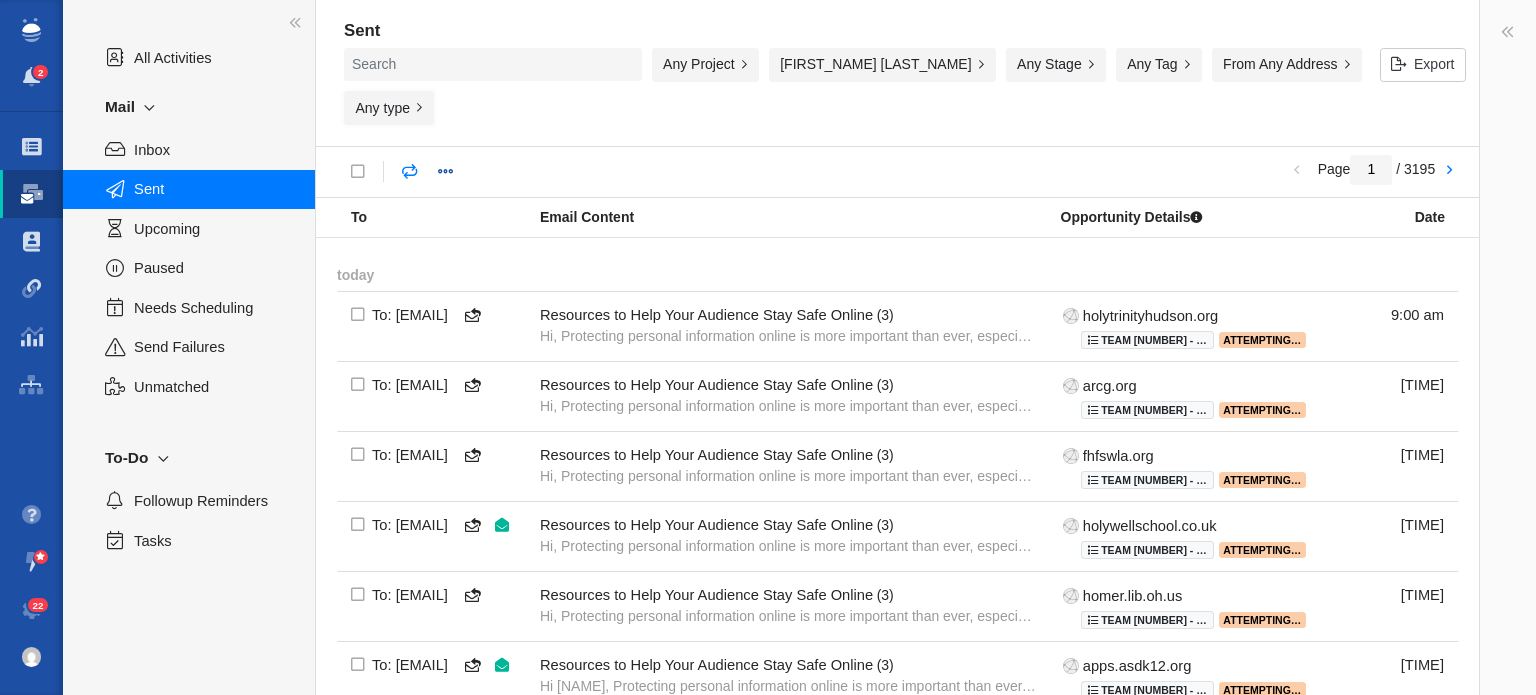 click on "Any type" at bounding box center [389, 108] 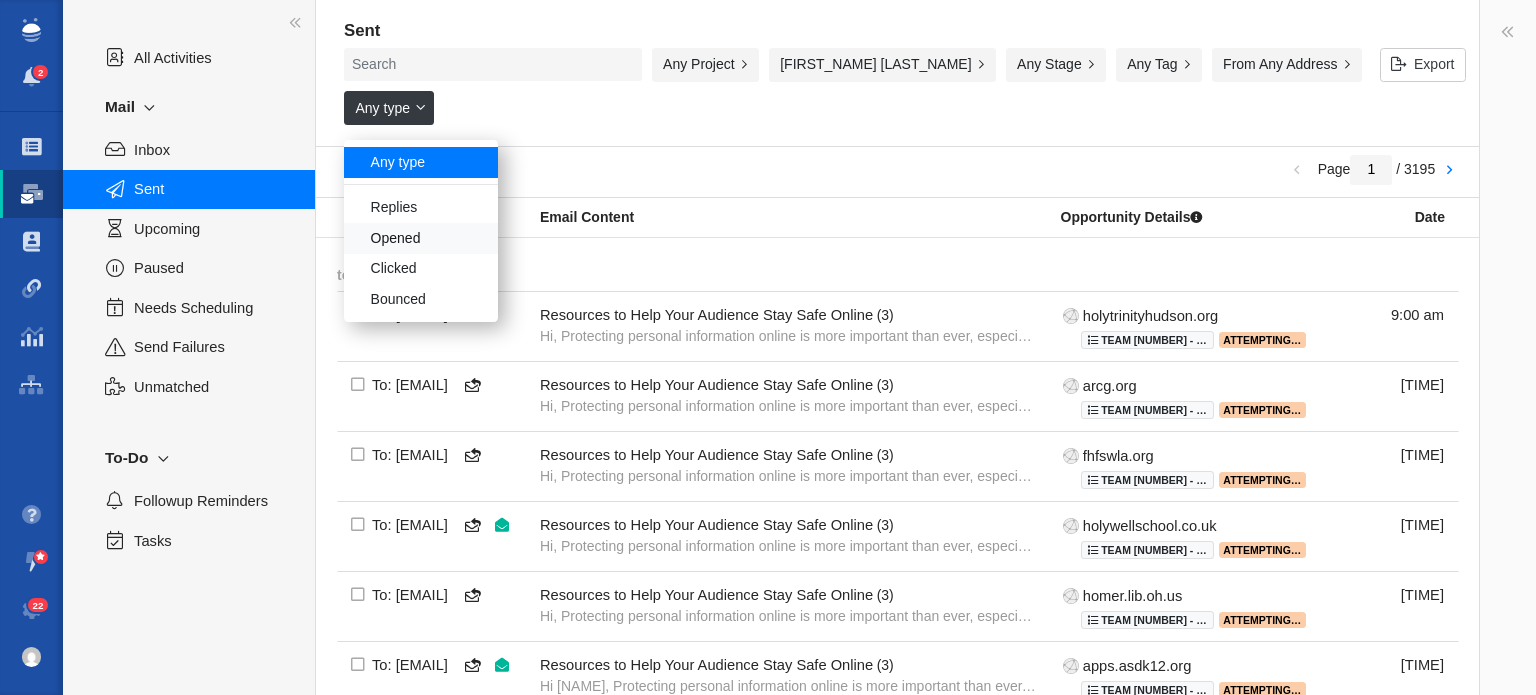click on "Opened" at bounding box center (421, 238) 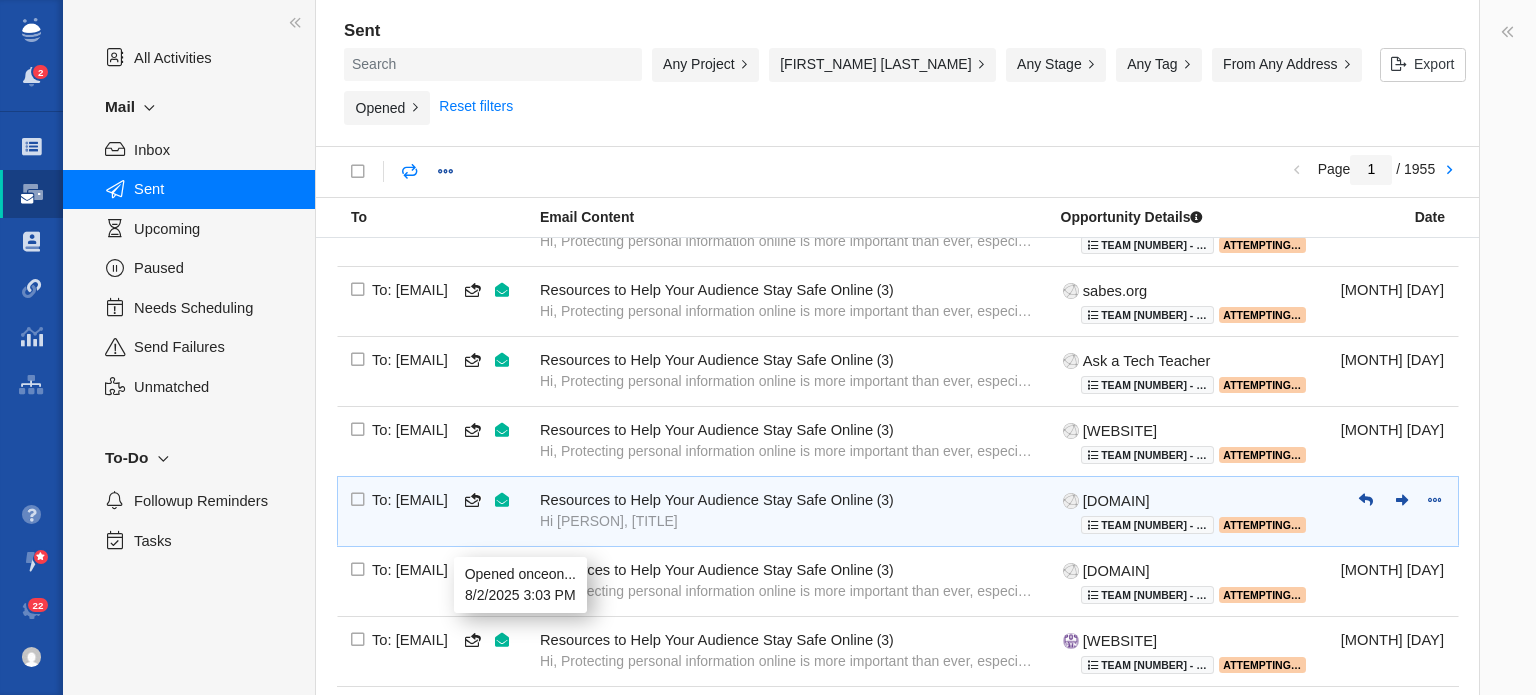 scroll, scrollTop: 1418, scrollLeft: 0, axis: vertical 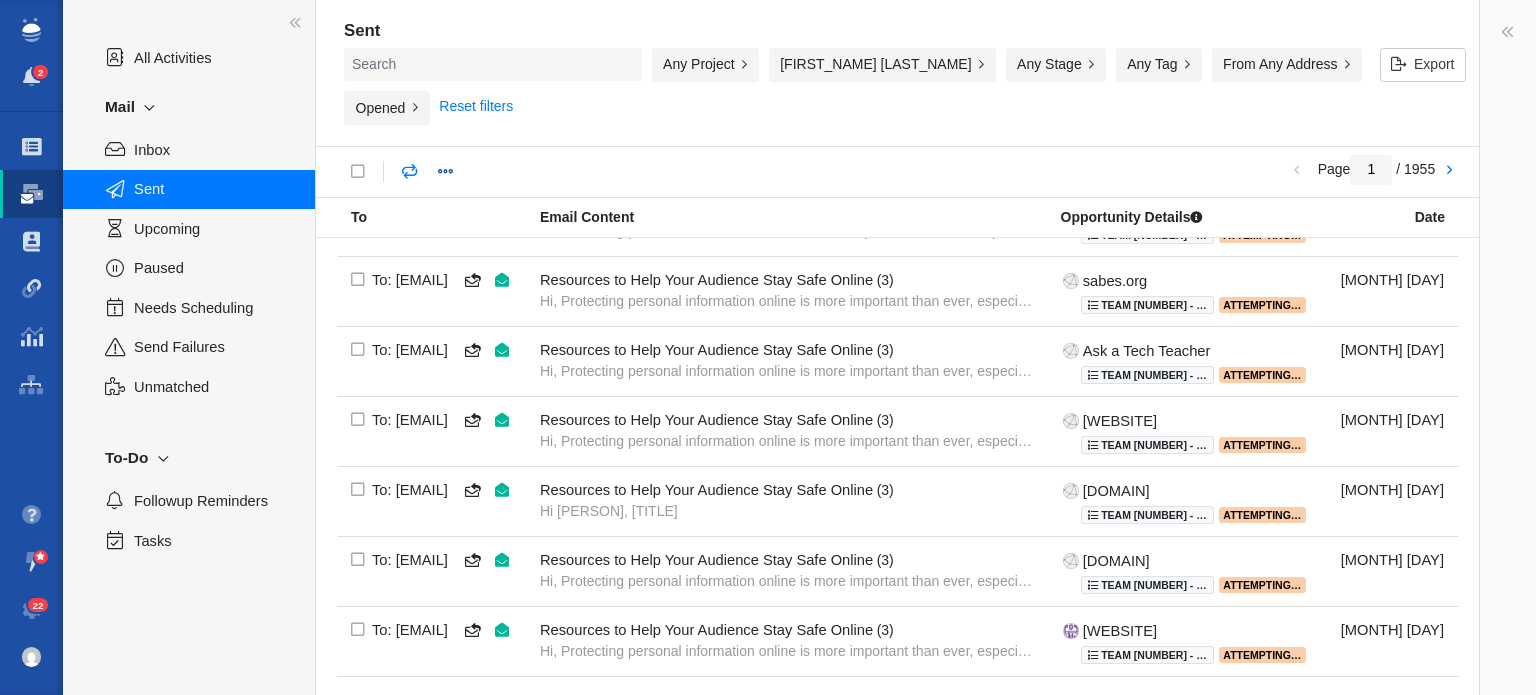 click on "Any Project" at bounding box center (705, 65) 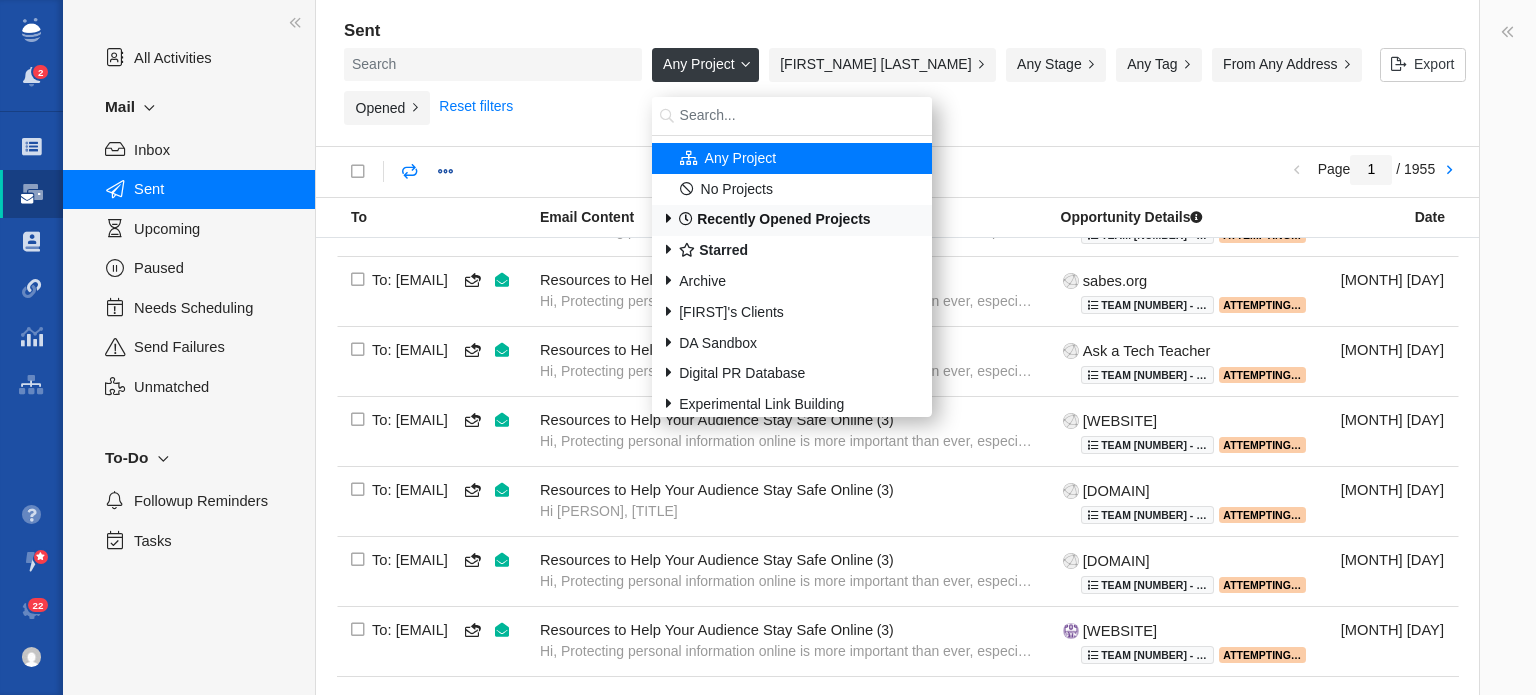 click on "Recently Opened Projects" at bounding box center [774, 219] 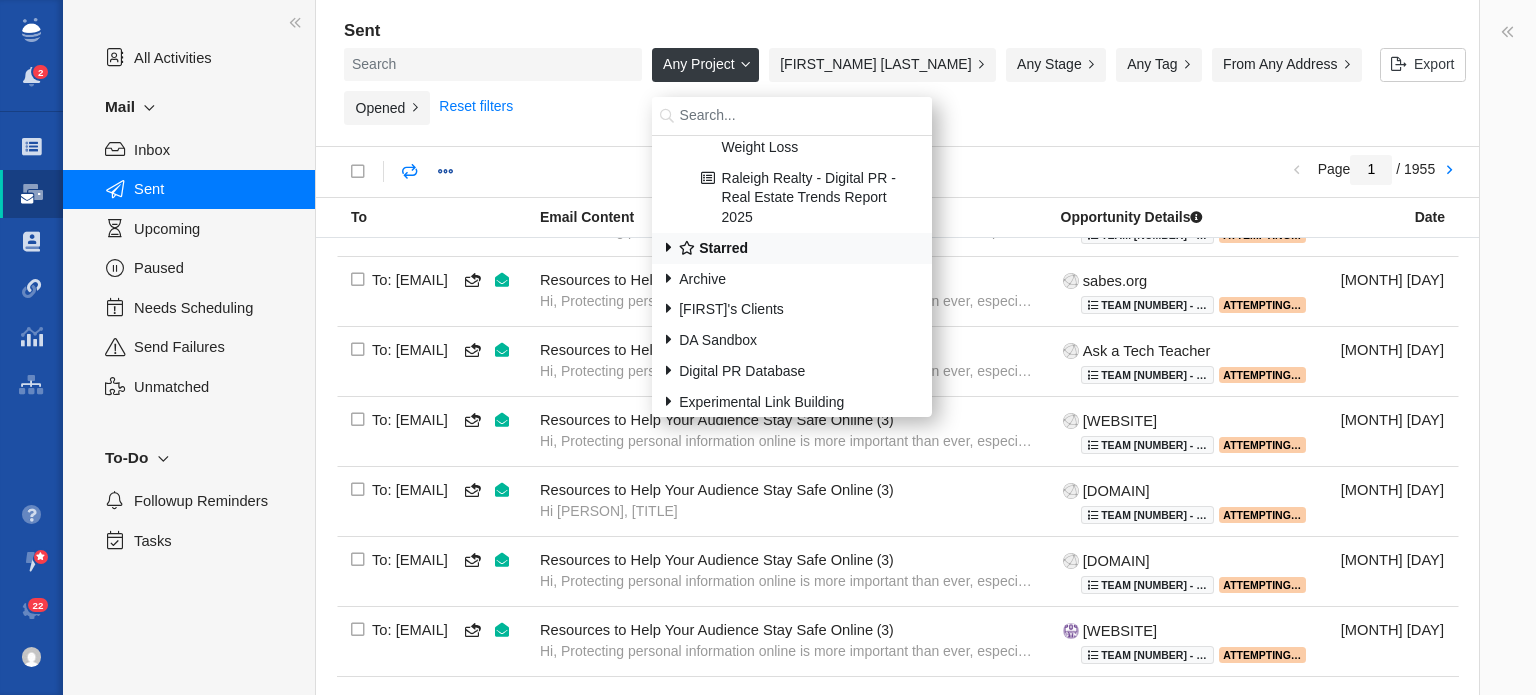 scroll, scrollTop: 700, scrollLeft: 0, axis: vertical 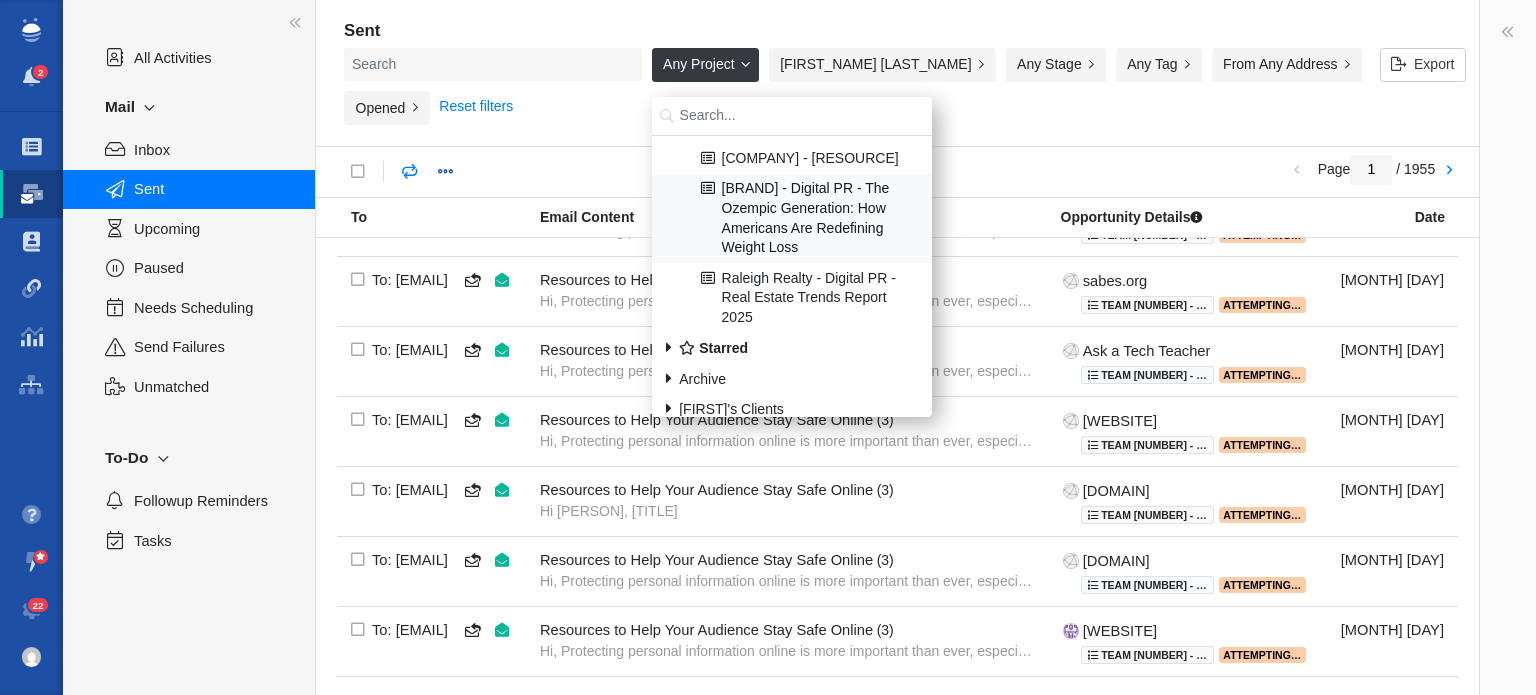 click on "[BRAND] - Digital PR - The Ozempic Generation: How Americans Are Redefining Weight Loss" at bounding box center (792, 219) 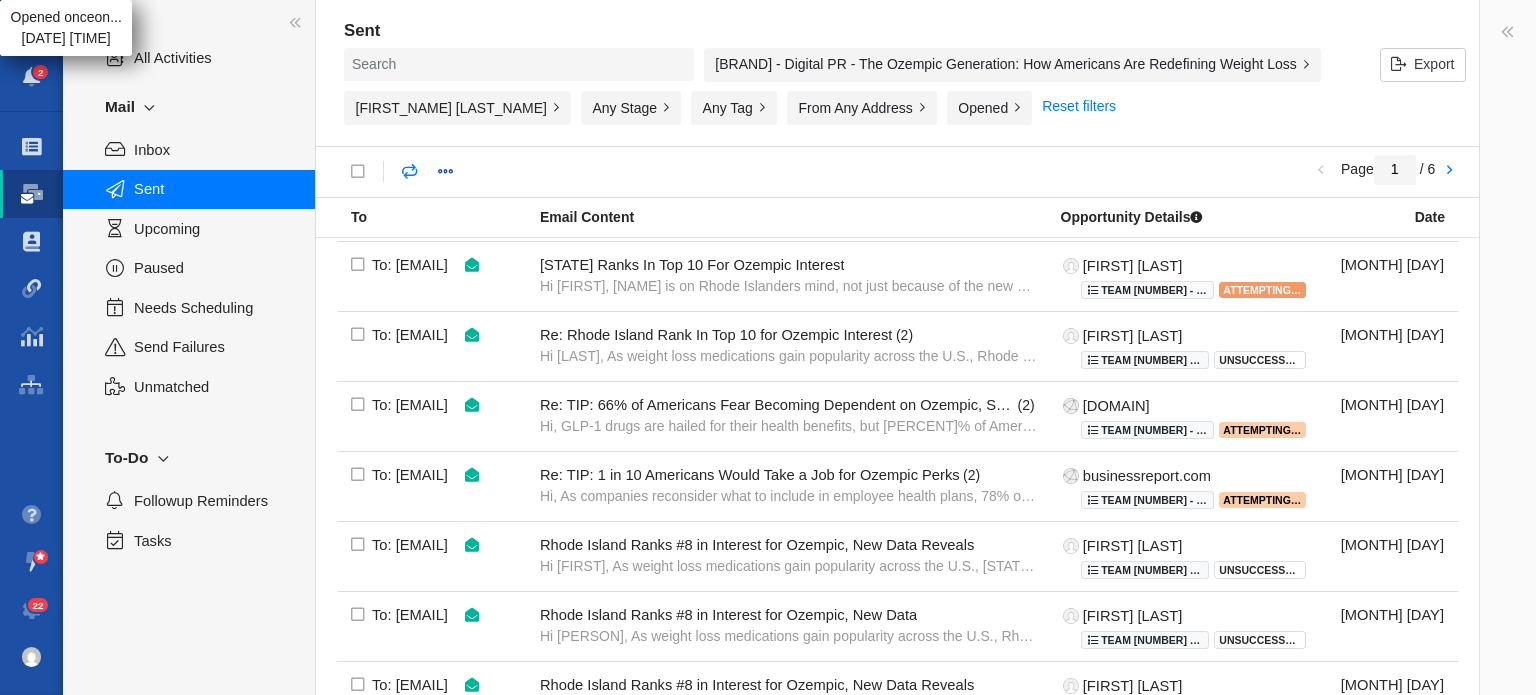 scroll, scrollTop: 0, scrollLeft: 0, axis: both 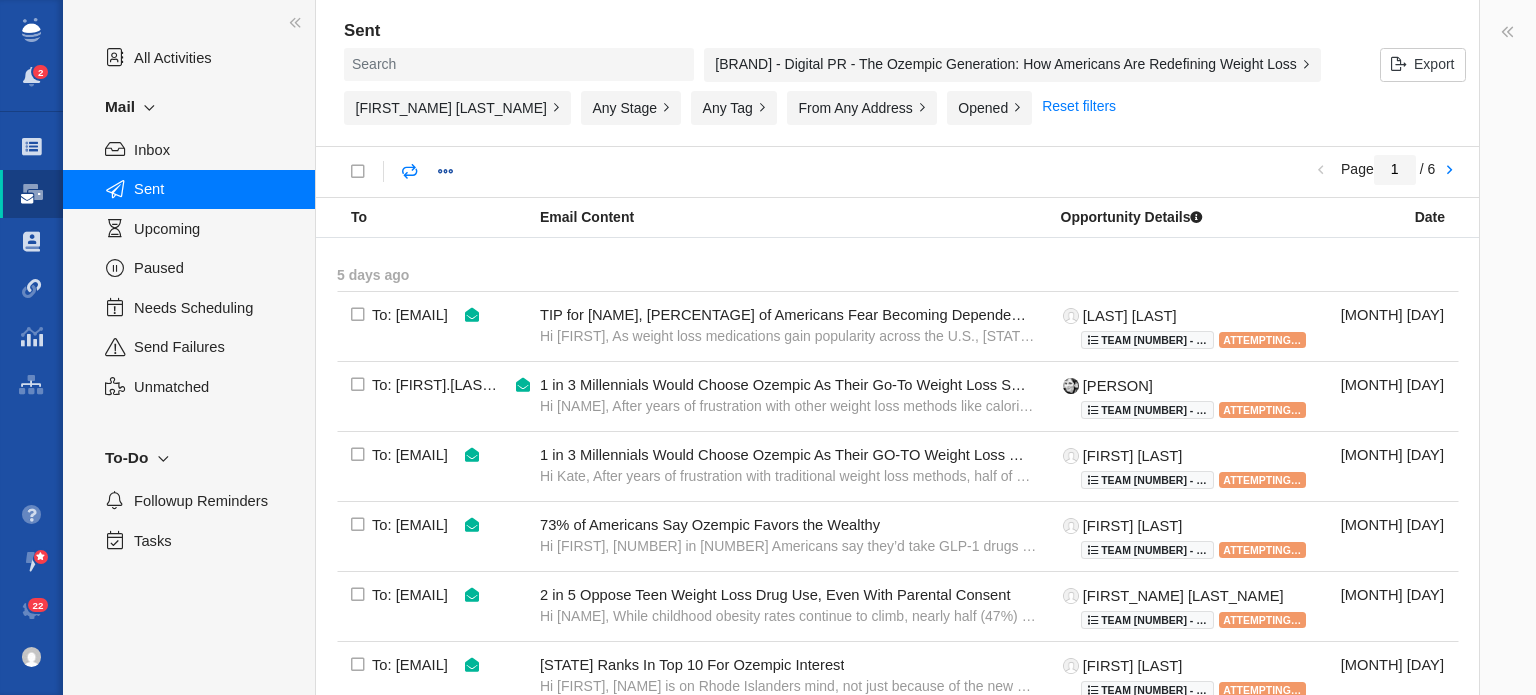click on "[BRAND] - Digital PR - The Ozempic Generation: How Americans Are Redefining Weight Loss" at bounding box center [1012, 65] 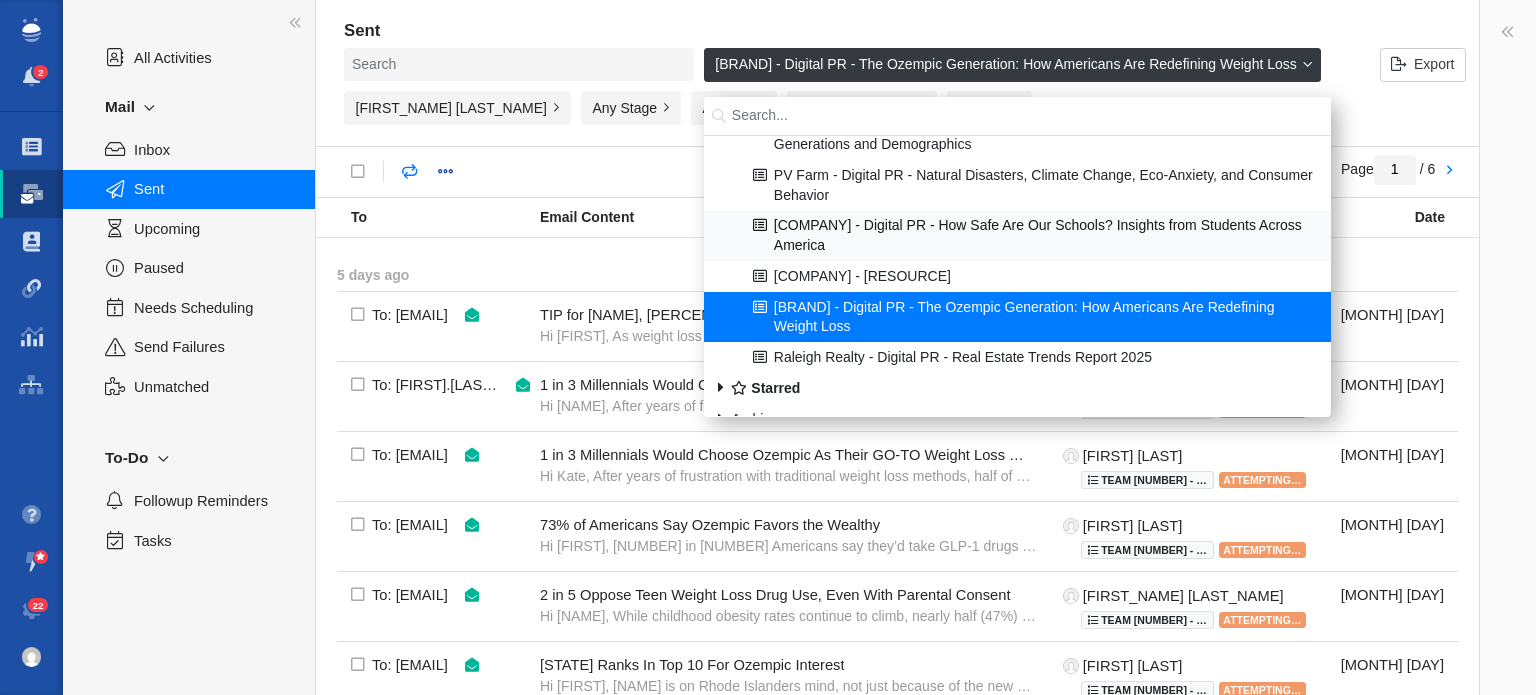 scroll, scrollTop: 227, scrollLeft: 0, axis: vertical 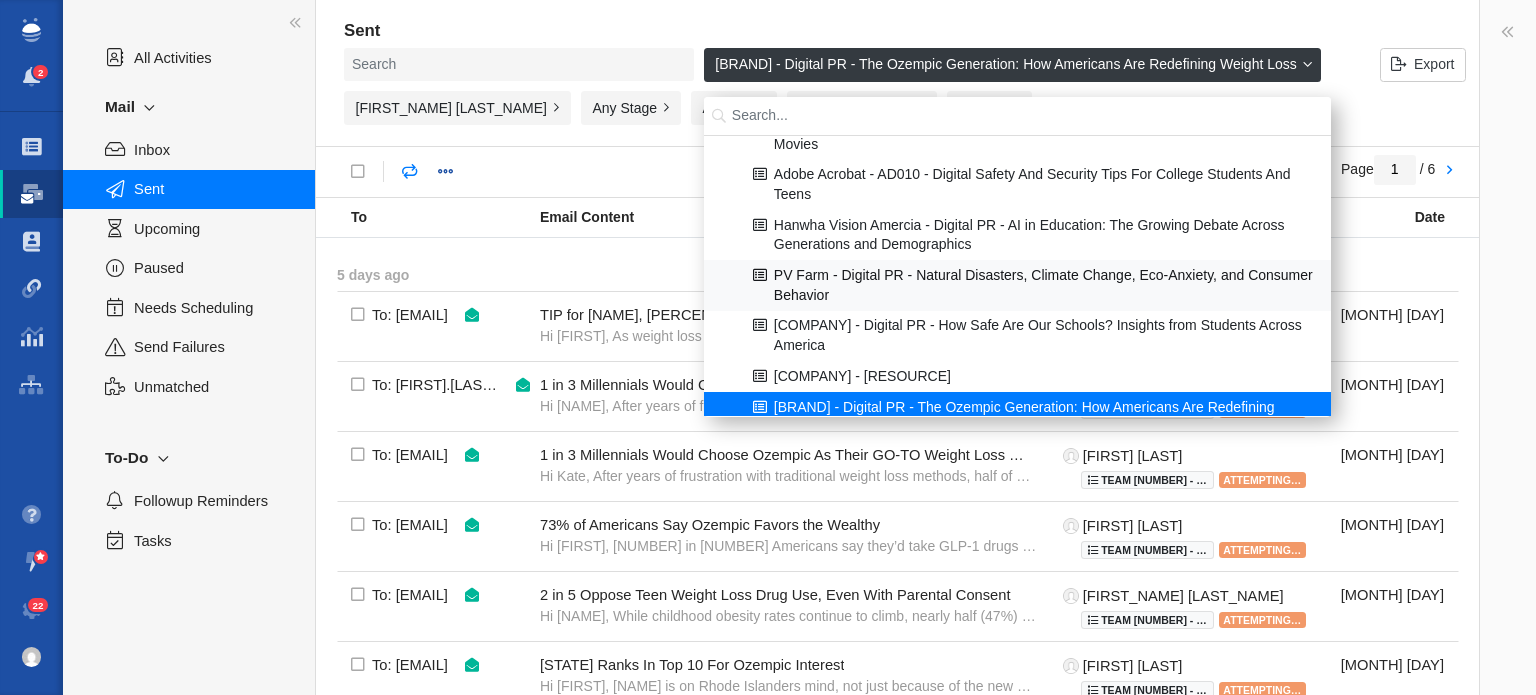 click on "PV Farm - Digital PR - Natural Disasters, Climate Change, Eco-Anxiety, and Consumer Behavior" at bounding box center (1018, 285) 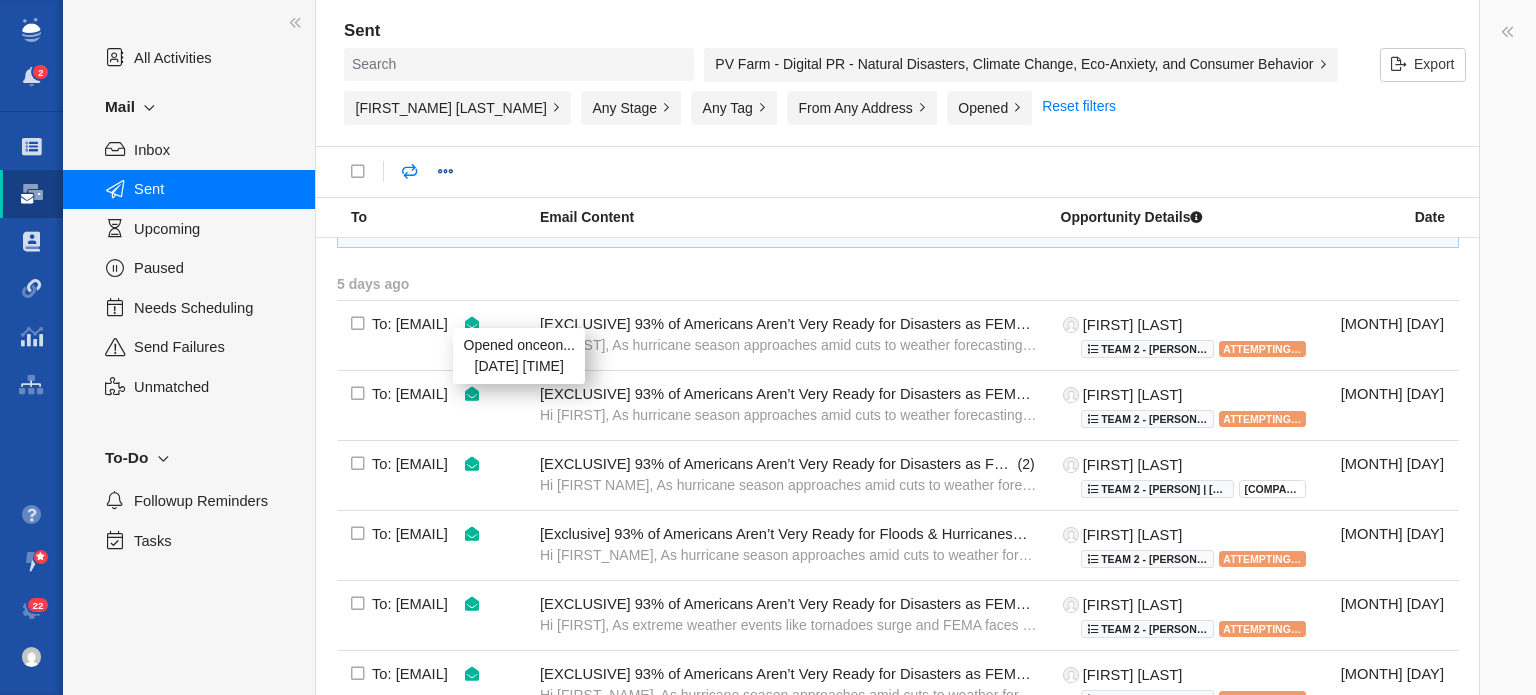 scroll, scrollTop: 0, scrollLeft: 0, axis: both 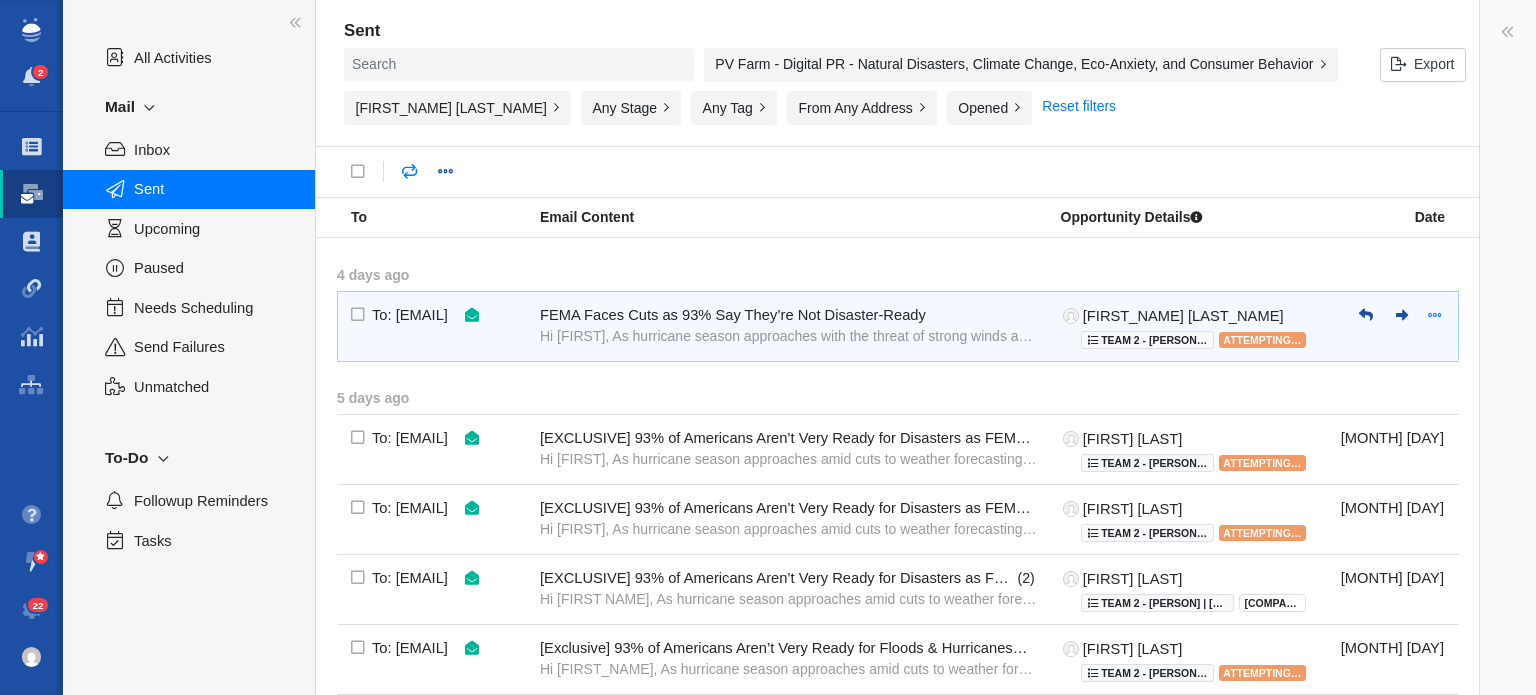 click at bounding box center [1435, 315] 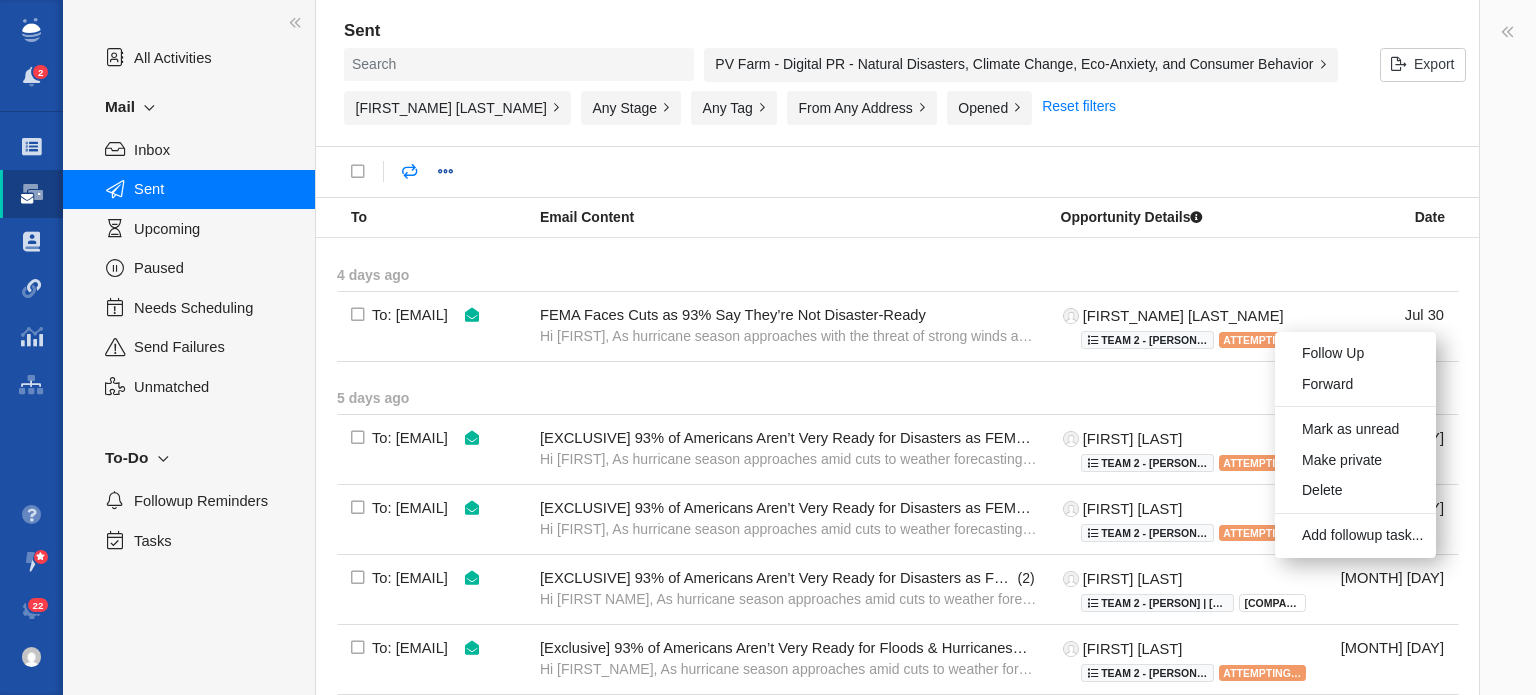 click at bounding box center (898, 387) 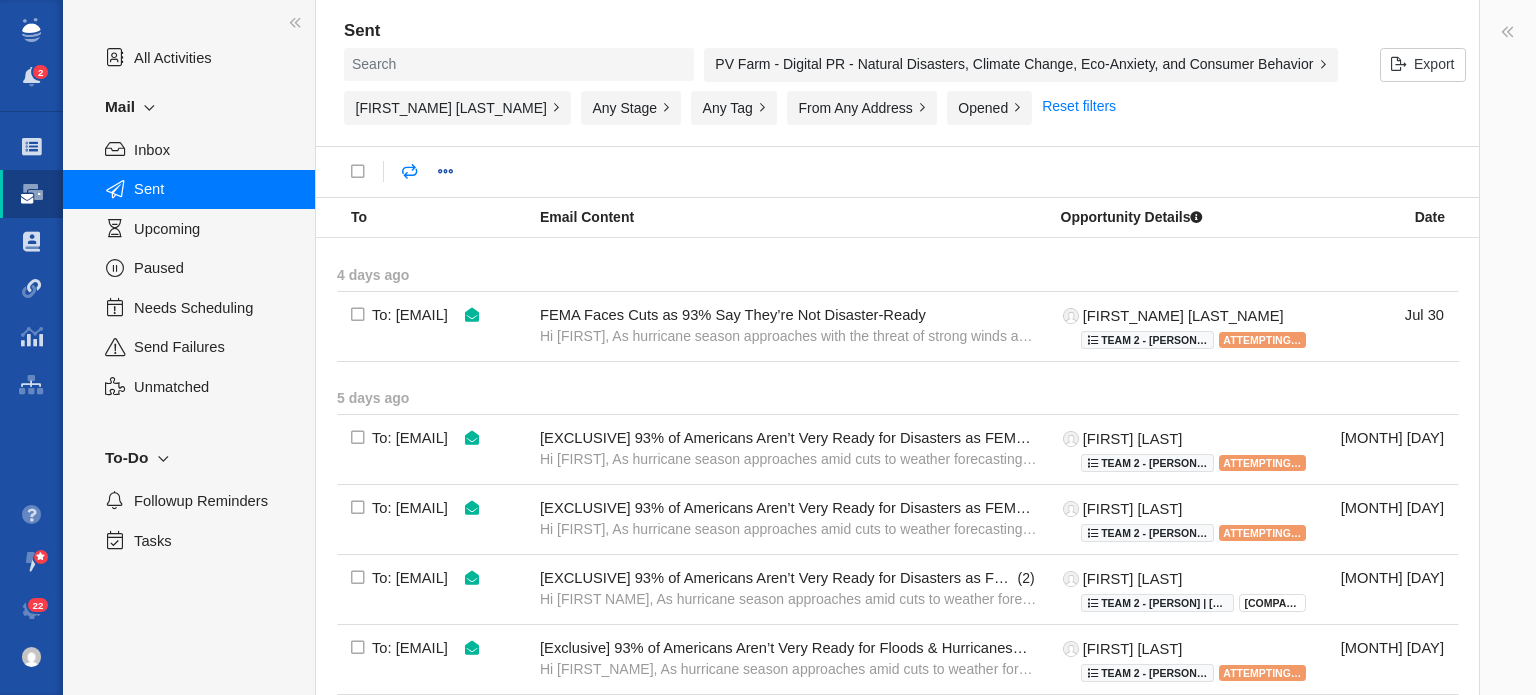 scroll, scrollTop: 801, scrollLeft: 0, axis: vertical 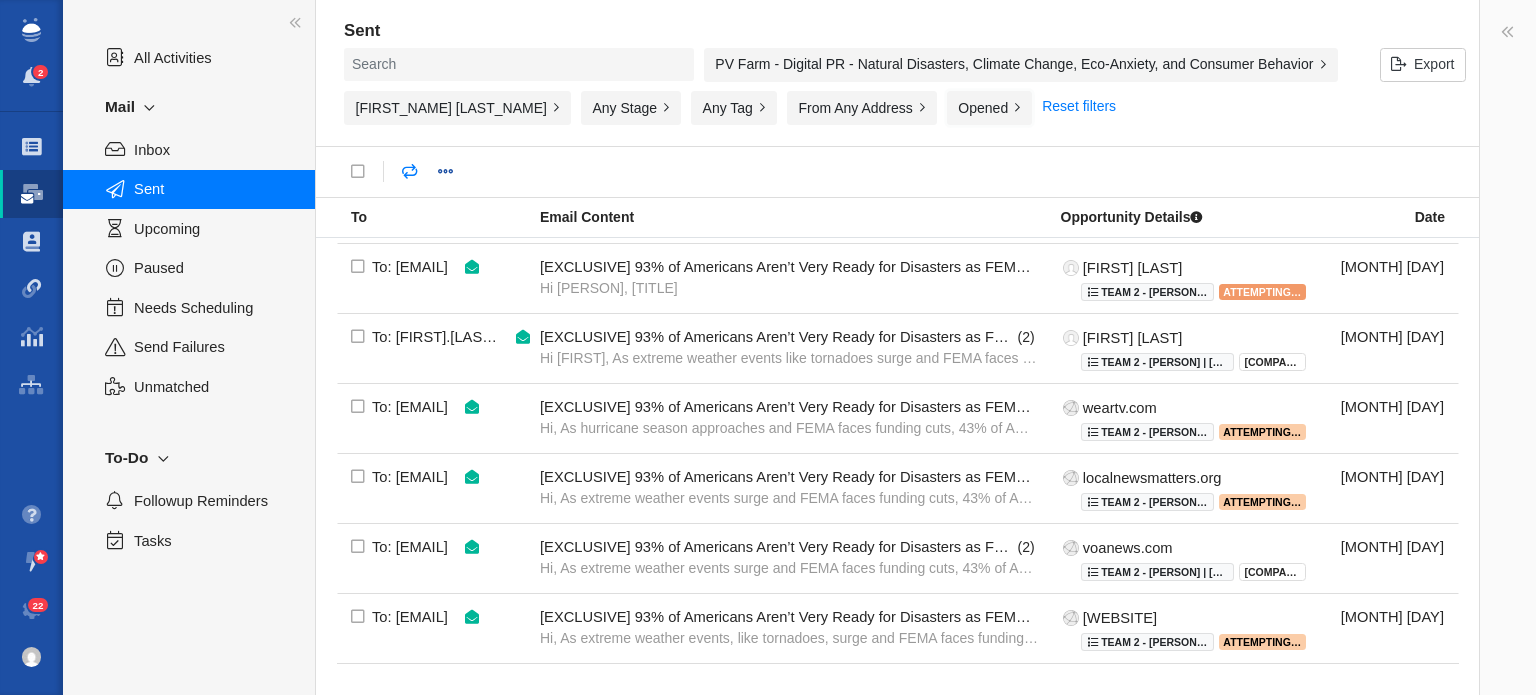click on "Opened" at bounding box center (990, 108) 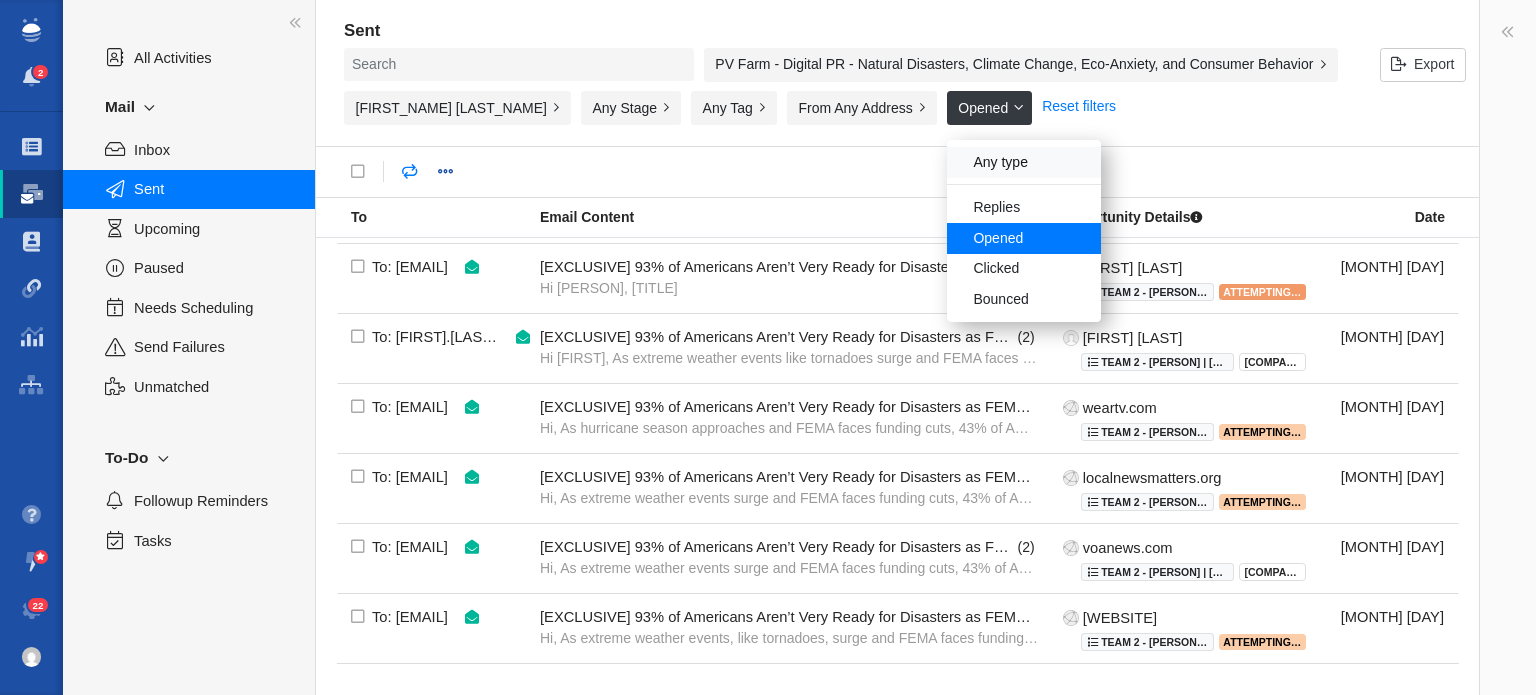click on "Any type" at bounding box center (1024, 162) 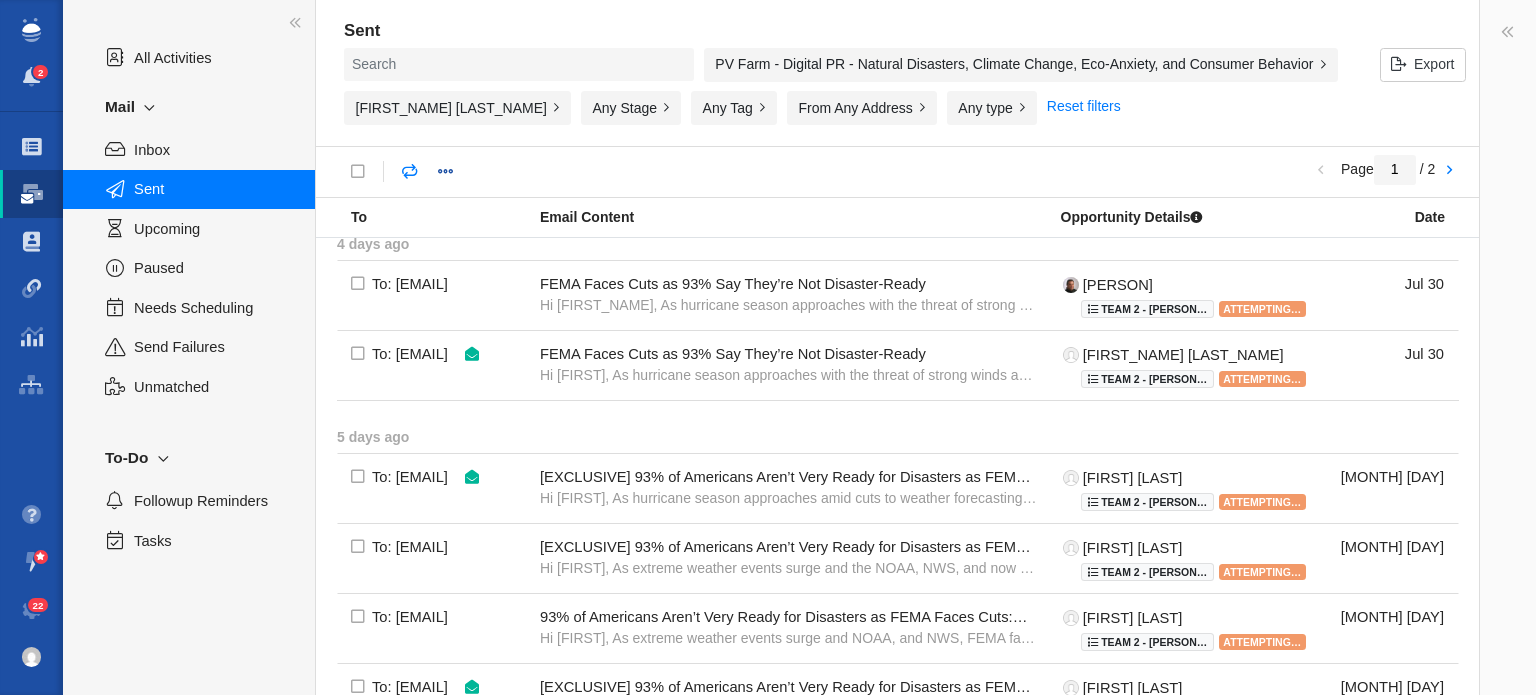 scroll, scrollTop: 0, scrollLeft: 0, axis: both 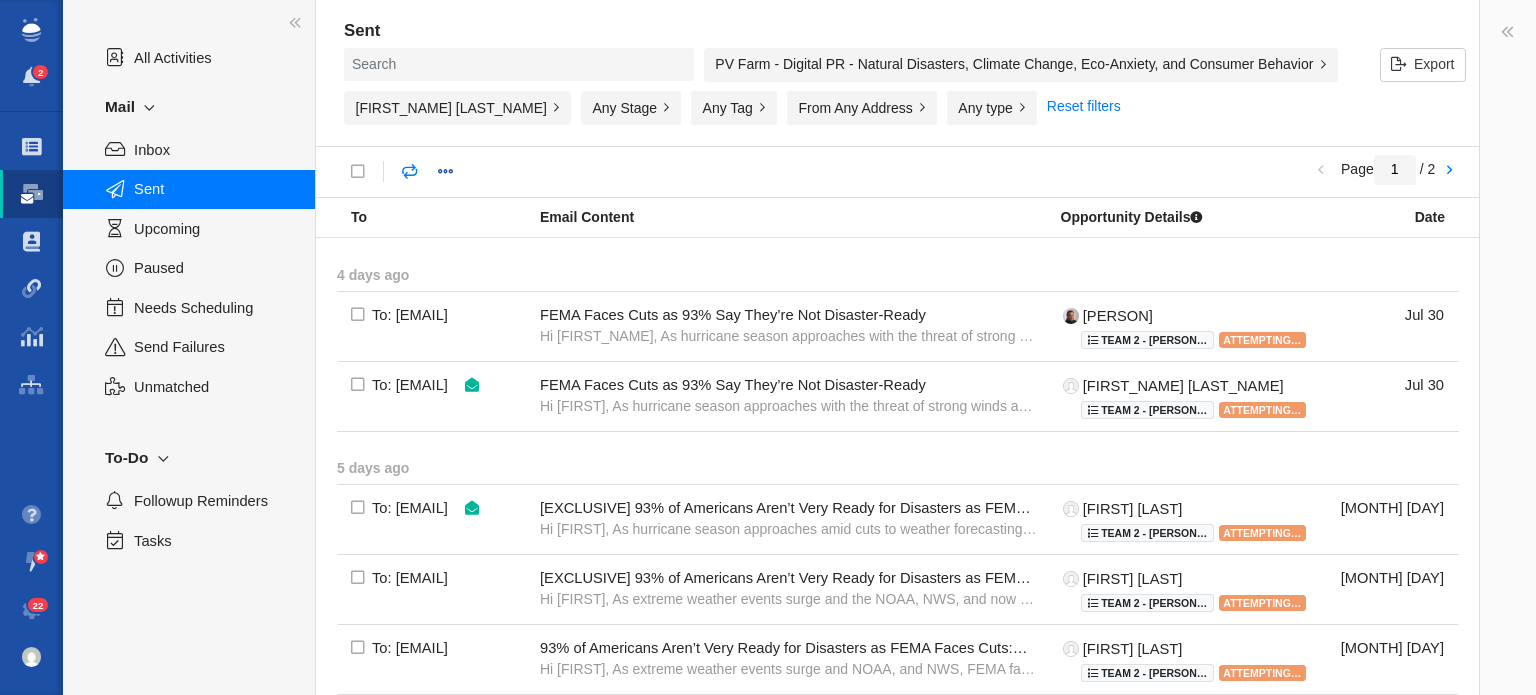 click on "PV Farm - Digital PR - Natural Disasters, Climate Change, Eco-Anxiety, and Consumer Behavior" at bounding box center [1021, 65] 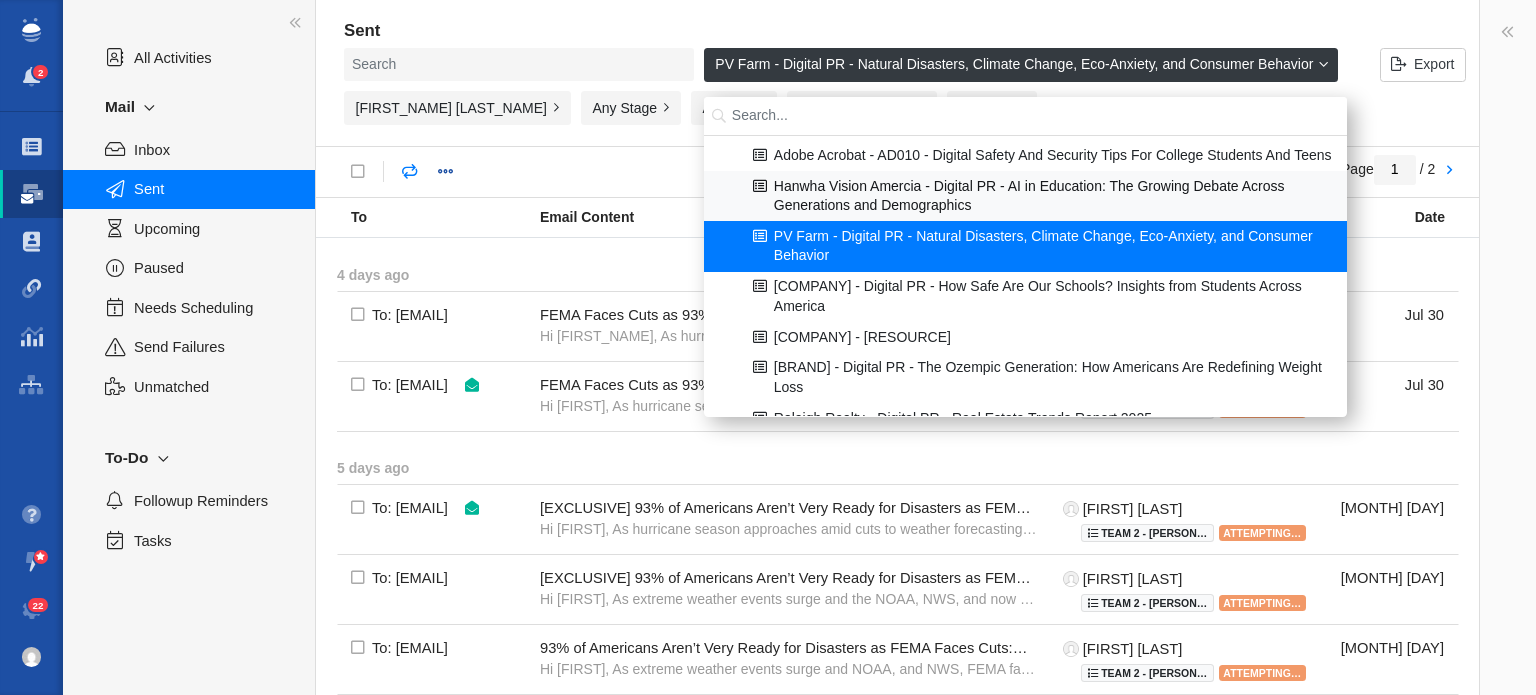 click on "Hanwha Vision Amercia - Digital PR - AI in Education: The Growing Debate Across Generations and Demographics" at bounding box center [1026, 196] 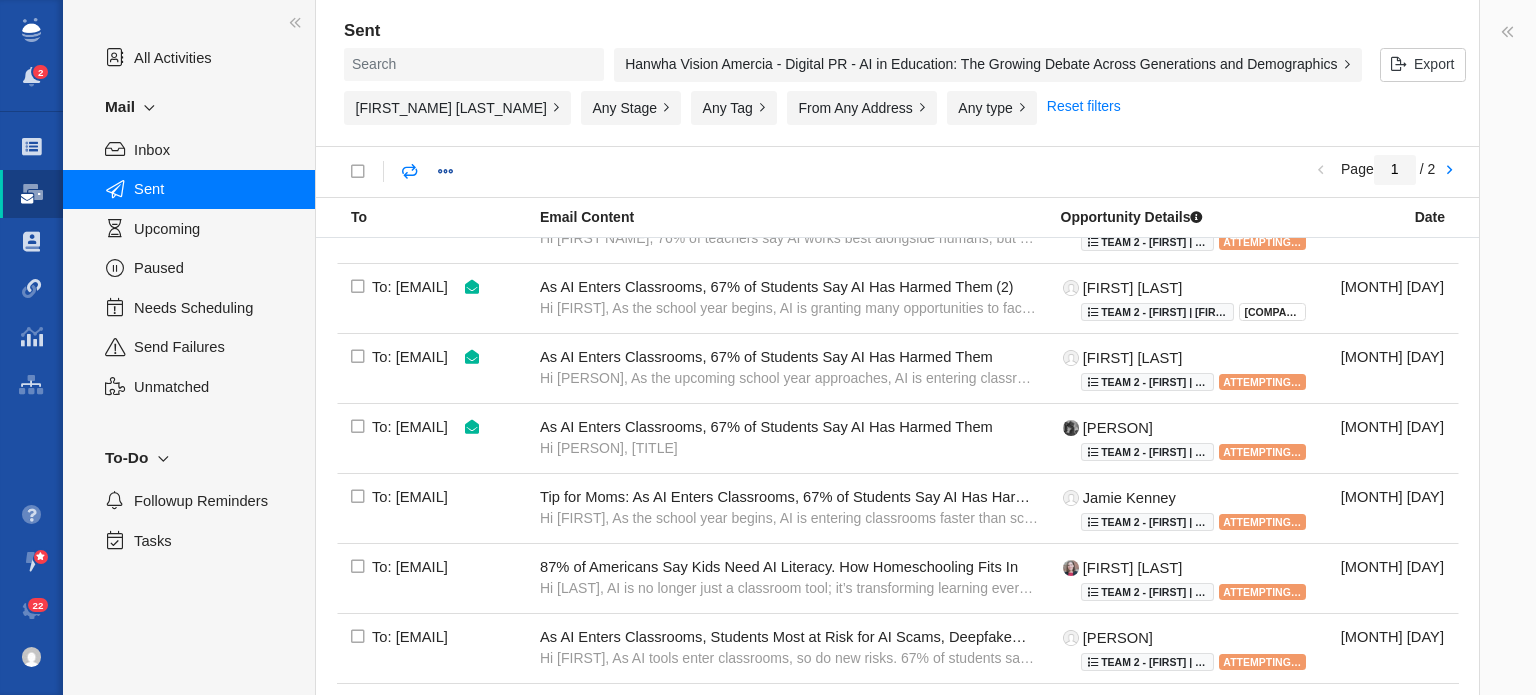 scroll, scrollTop: 1431, scrollLeft: 0, axis: vertical 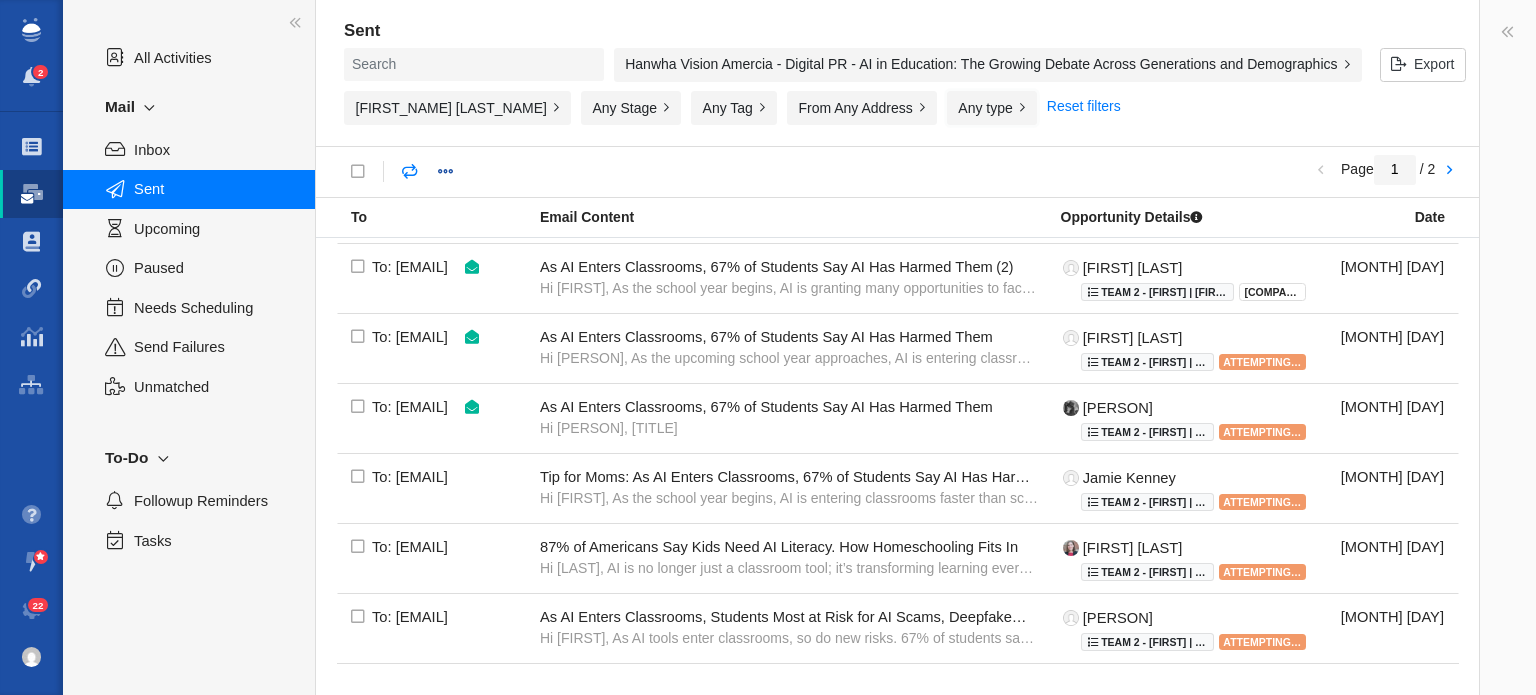 click on "Any type" at bounding box center [992, 108] 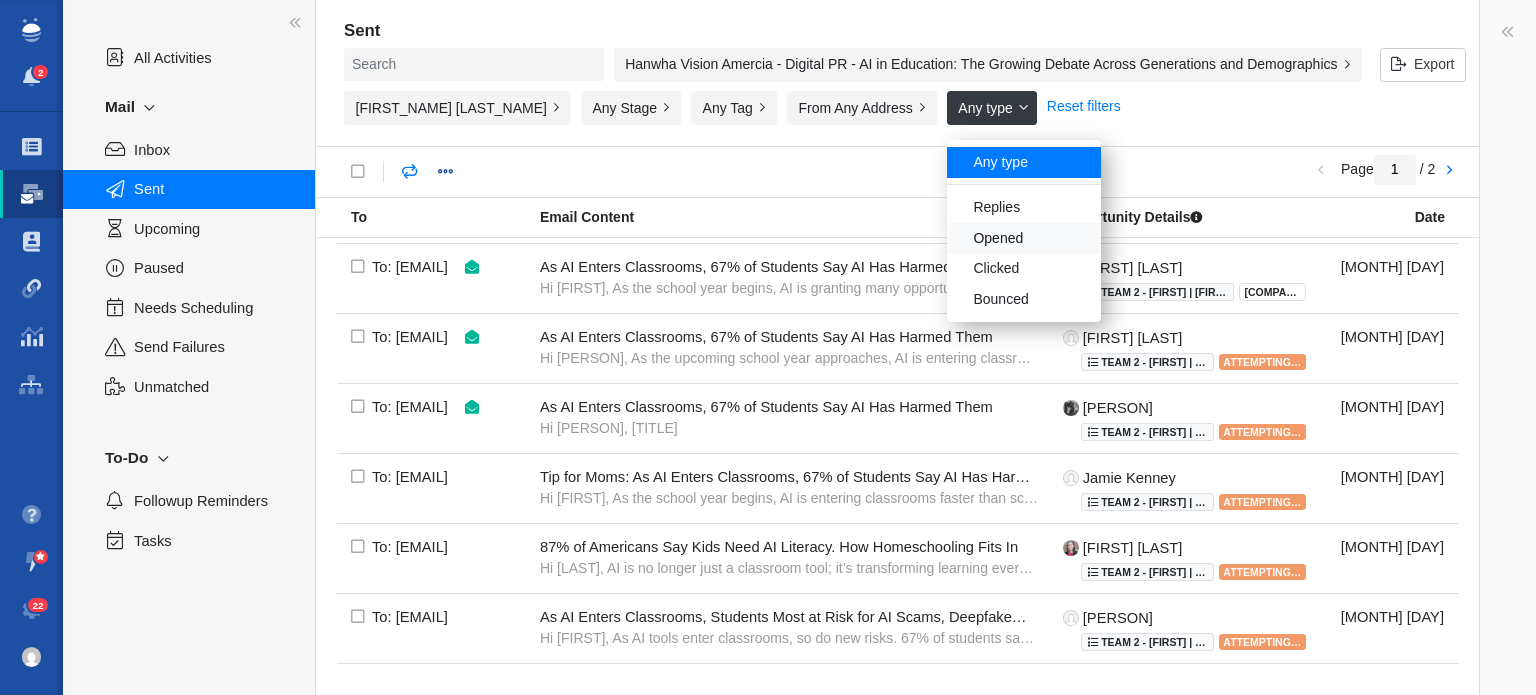 click on "Opened" at bounding box center (1024, 238) 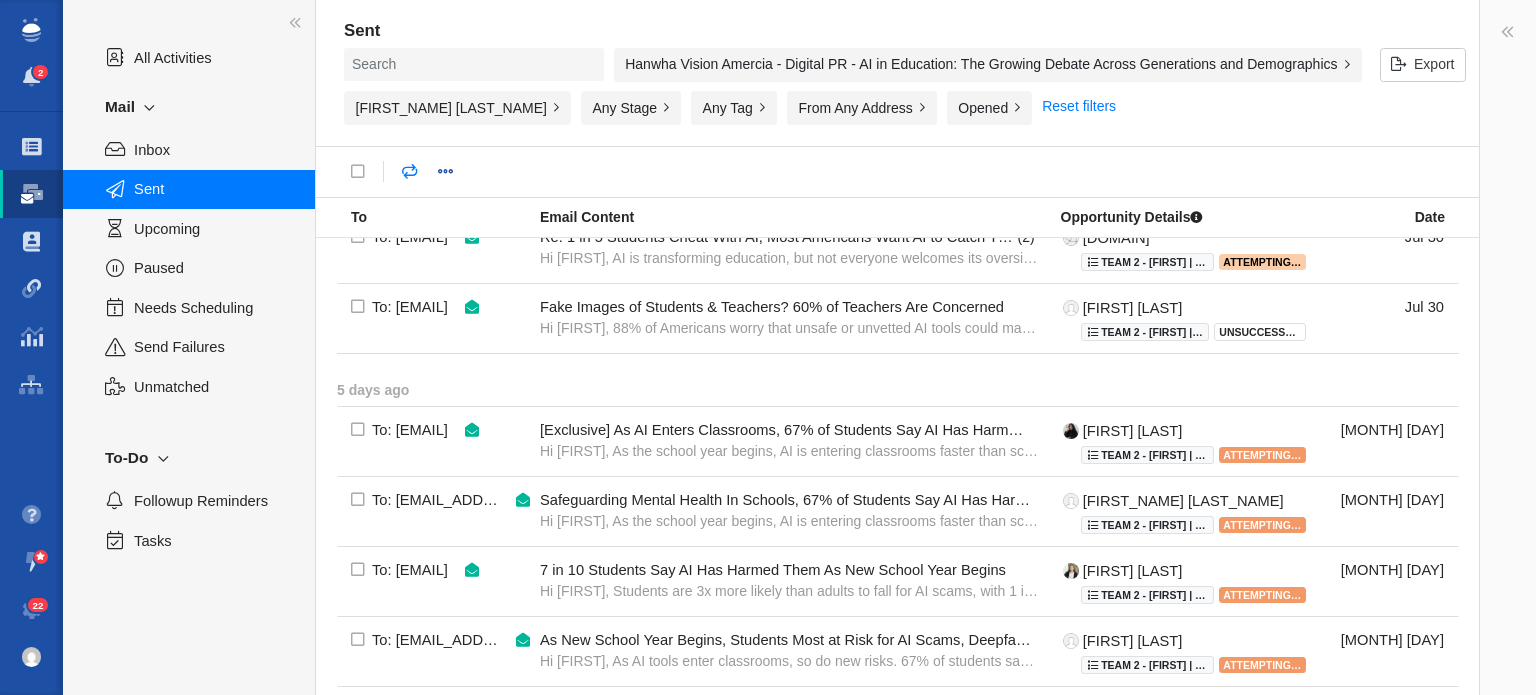 scroll, scrollTop: 0, scrollLeft: 0, axis: both 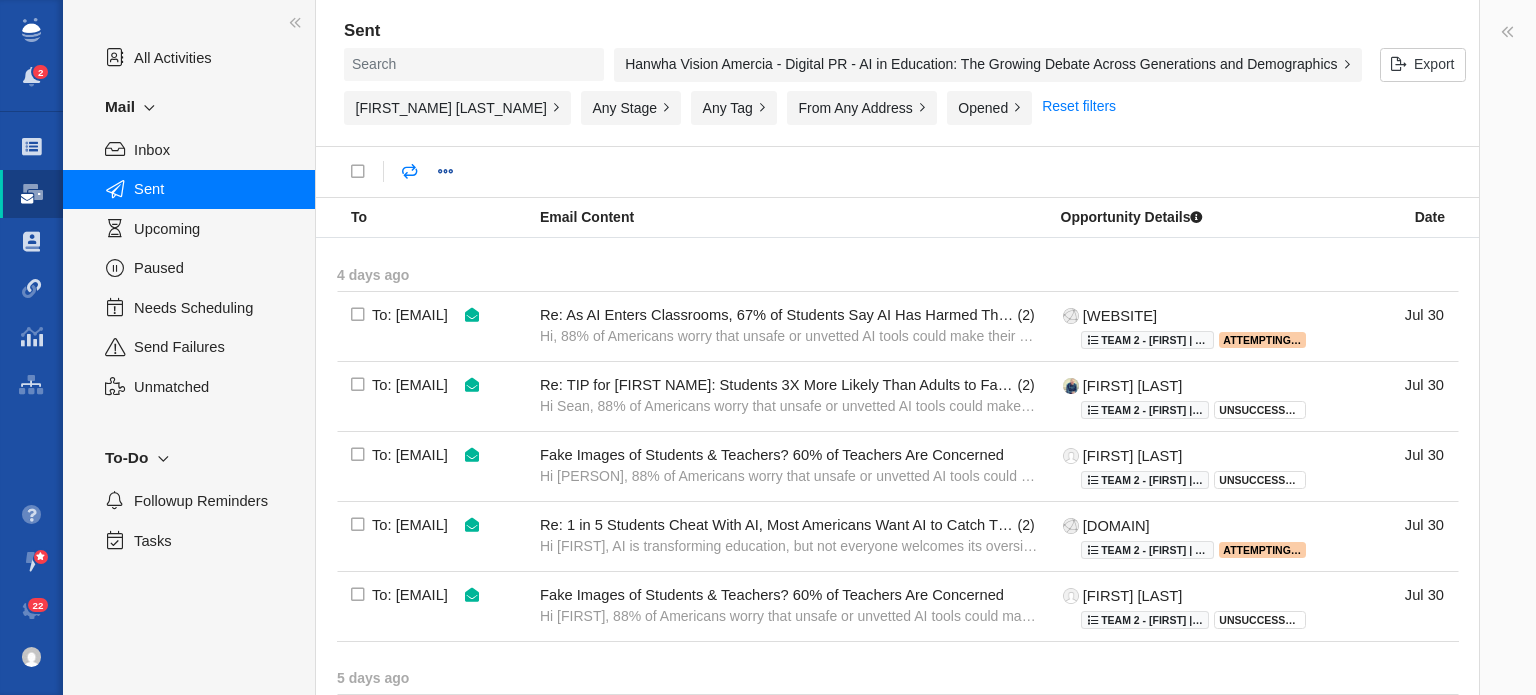 click on "Sent" at bounding box center (905, 31) 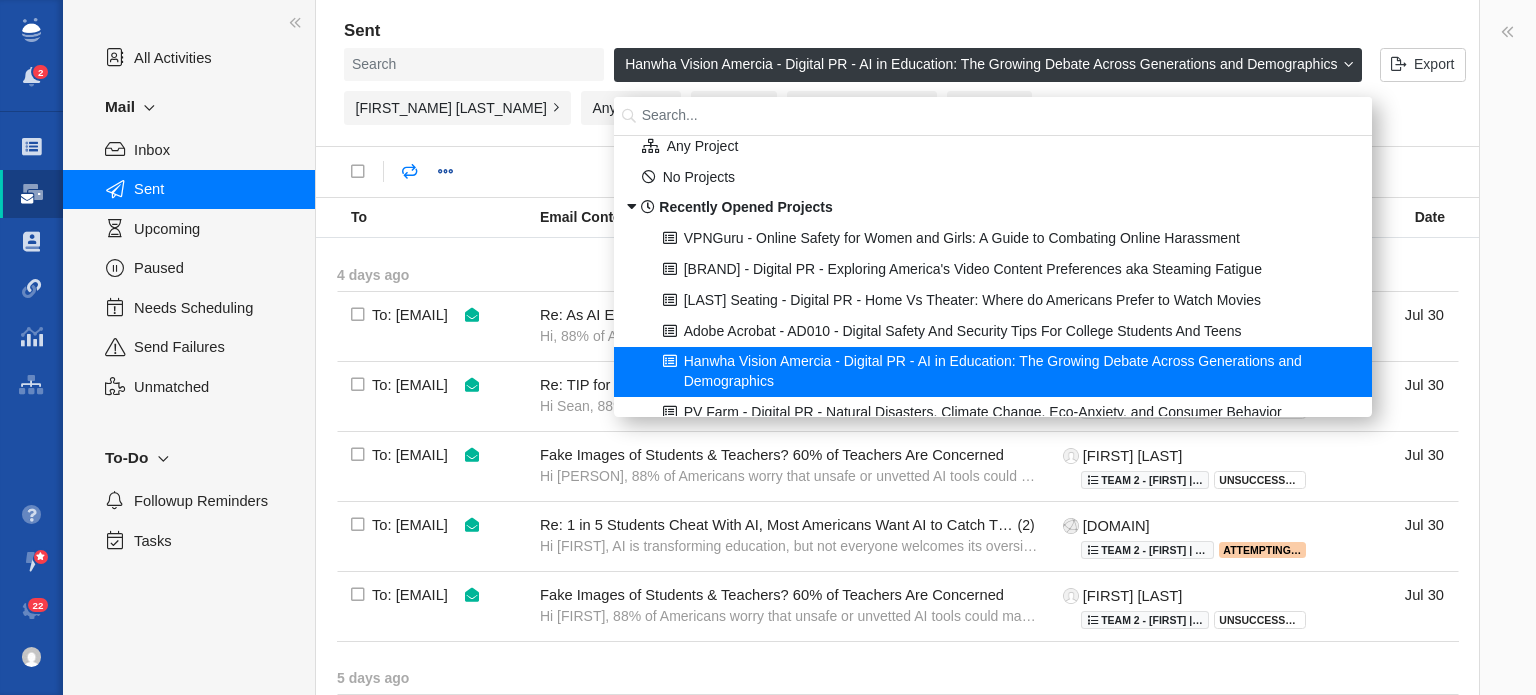 scroll, scrollTop: 0, scrollLeft: 0, axis: both 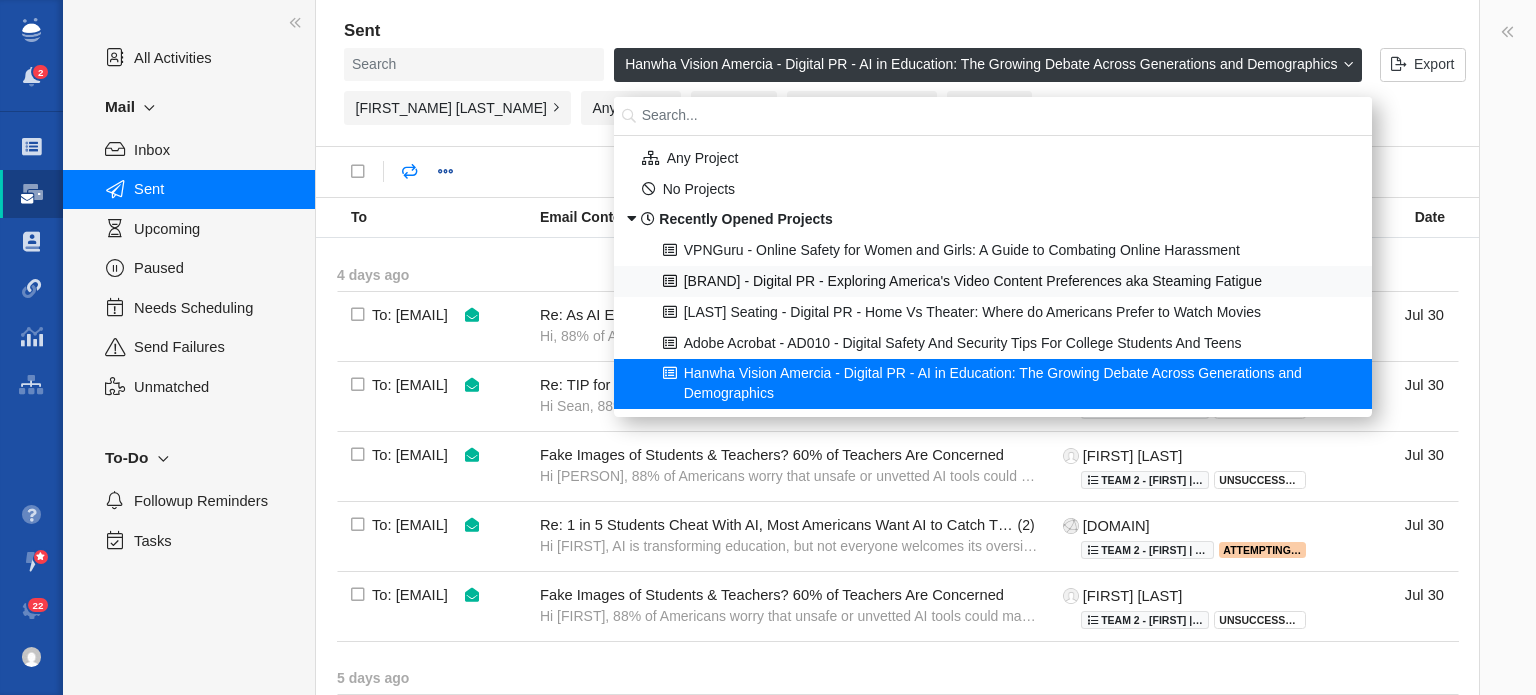click on "[BRAND] - Digital PR - Exploring America's Video Content Preferences aka Steaming Fatigue" at bounding box center (993, 281) 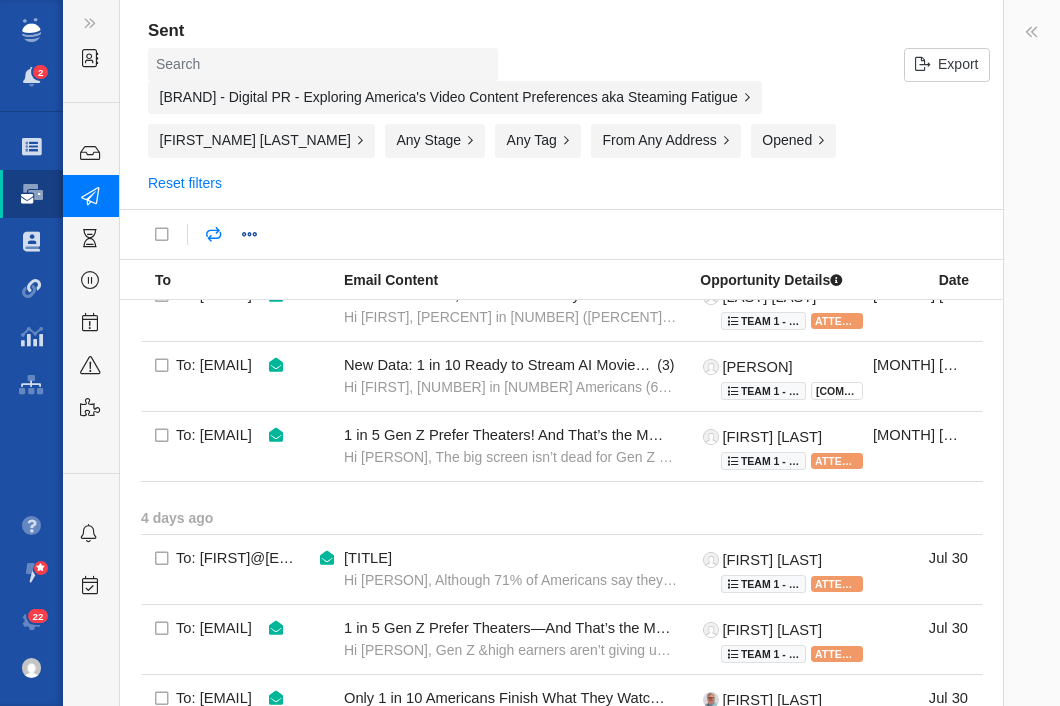 scroll, scrollTop: 0, scrollLeft: 0, axis: both 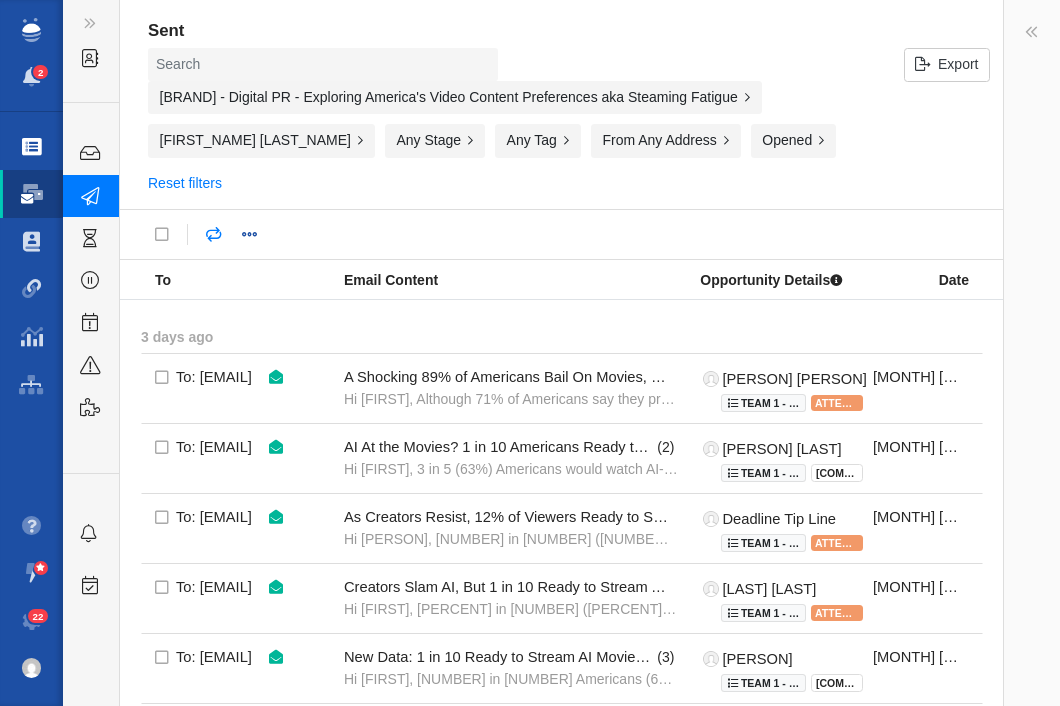 click at bounding box center [32, 147] 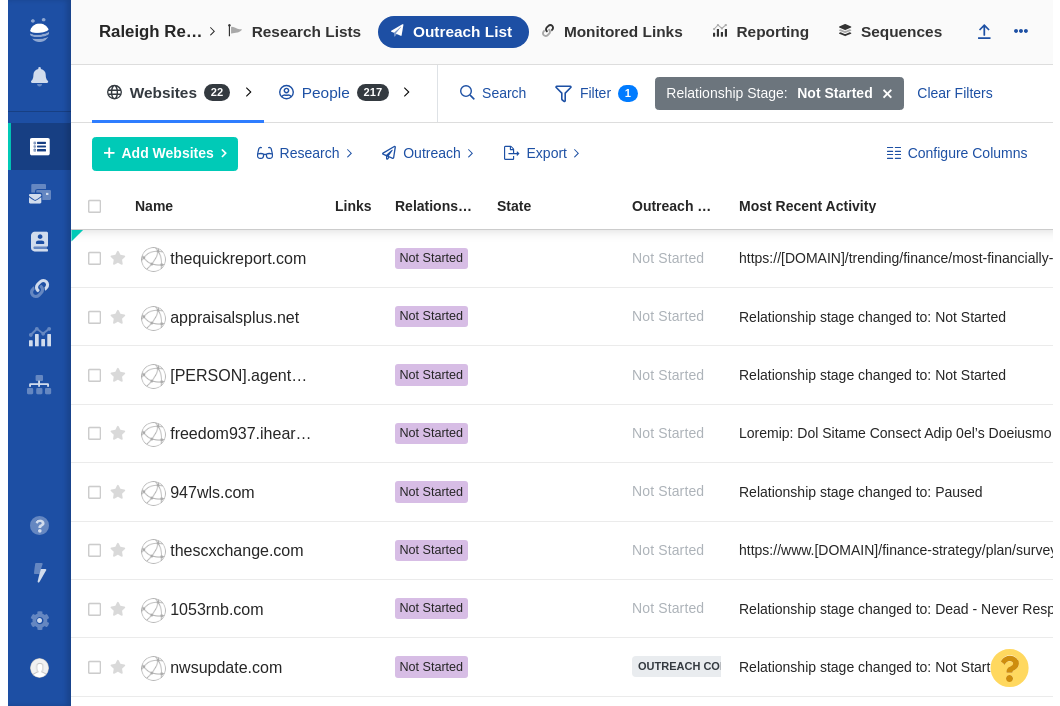 scroll, scrollTop: 0, scrollLeft: 0, axis: both 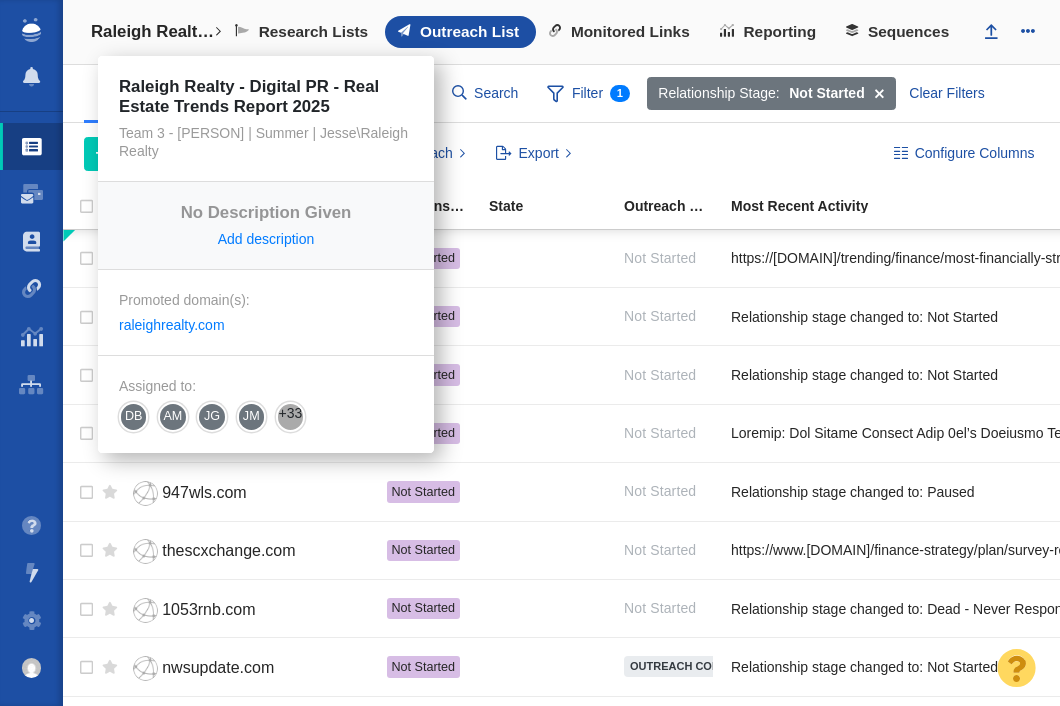 click on "Raleigh Realty - Digital PR - Real Estate Trends Report 2025" at bounding box center (153, 32) 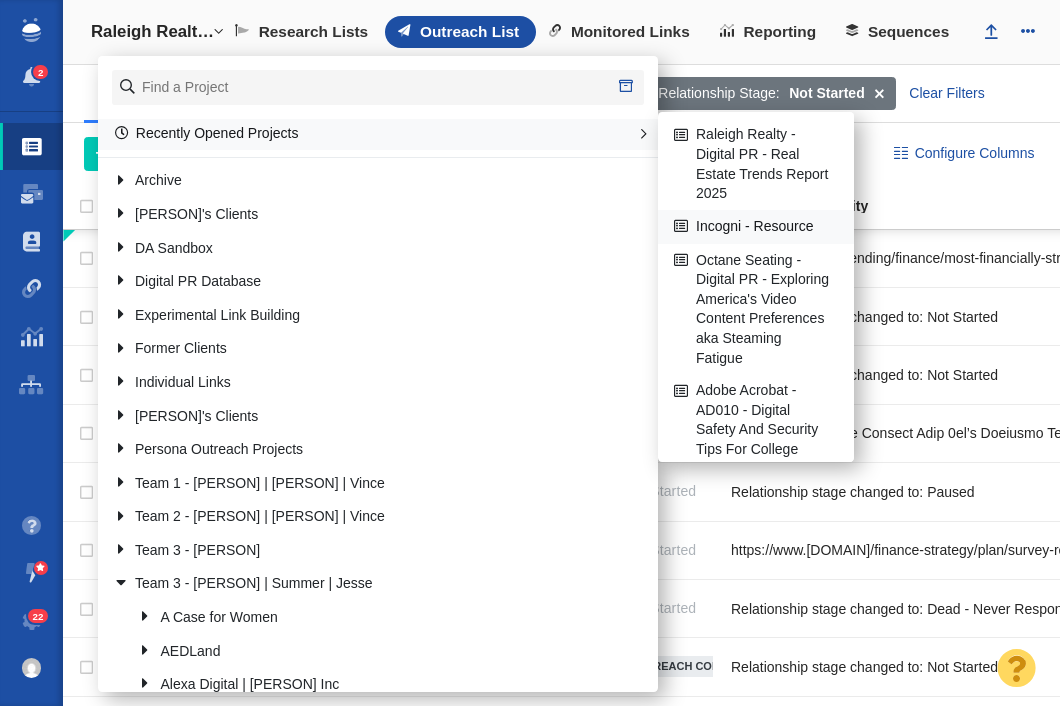 click on "Incogni - Resource" at bounding box center (756, 227) 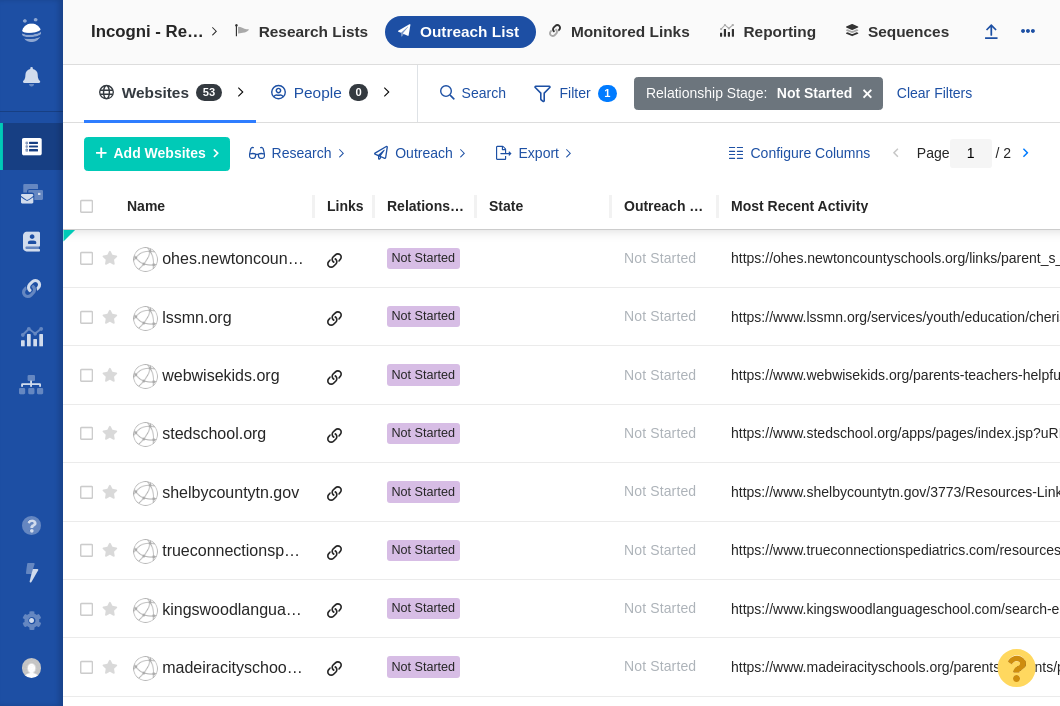 scroll, scrollTop: 0, scrollLeft: 0, axis: both 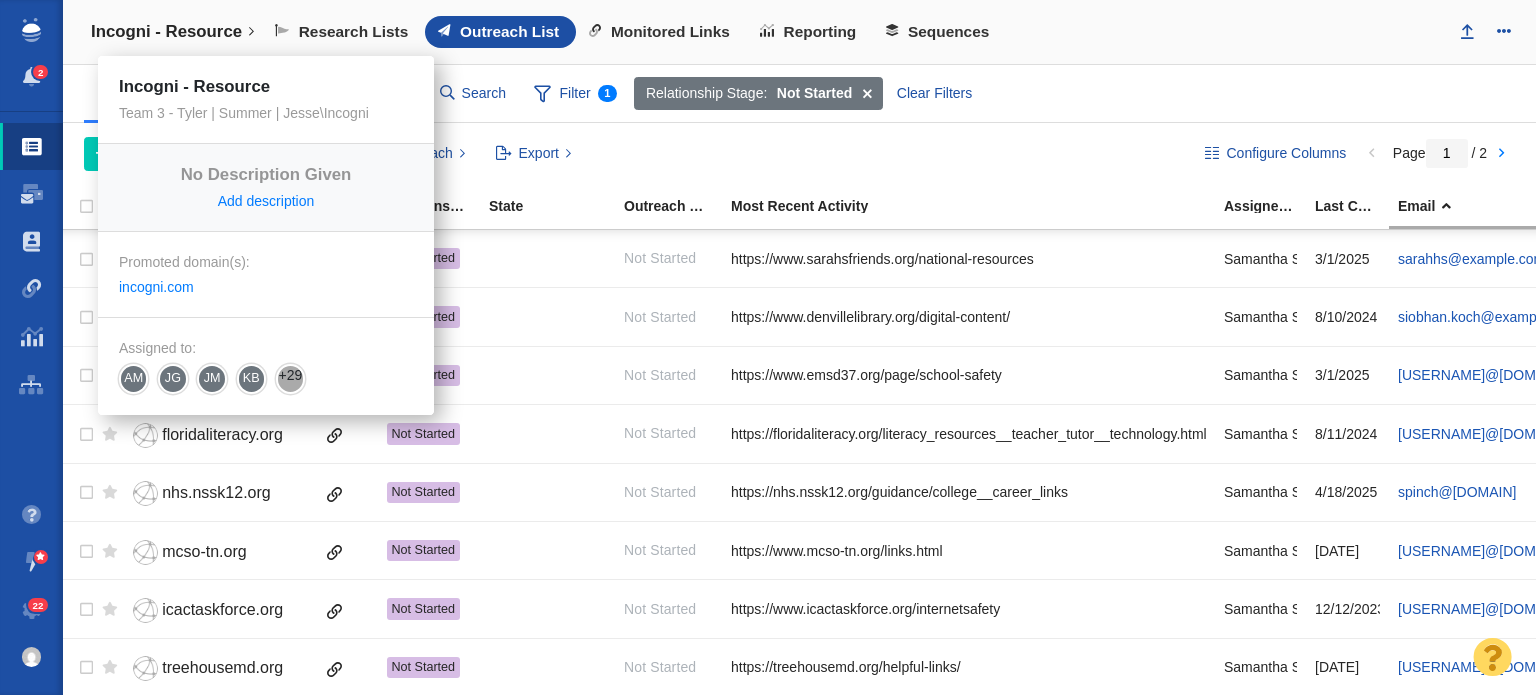 click on "Incogni - Resource" at bounding box center [166, 32] 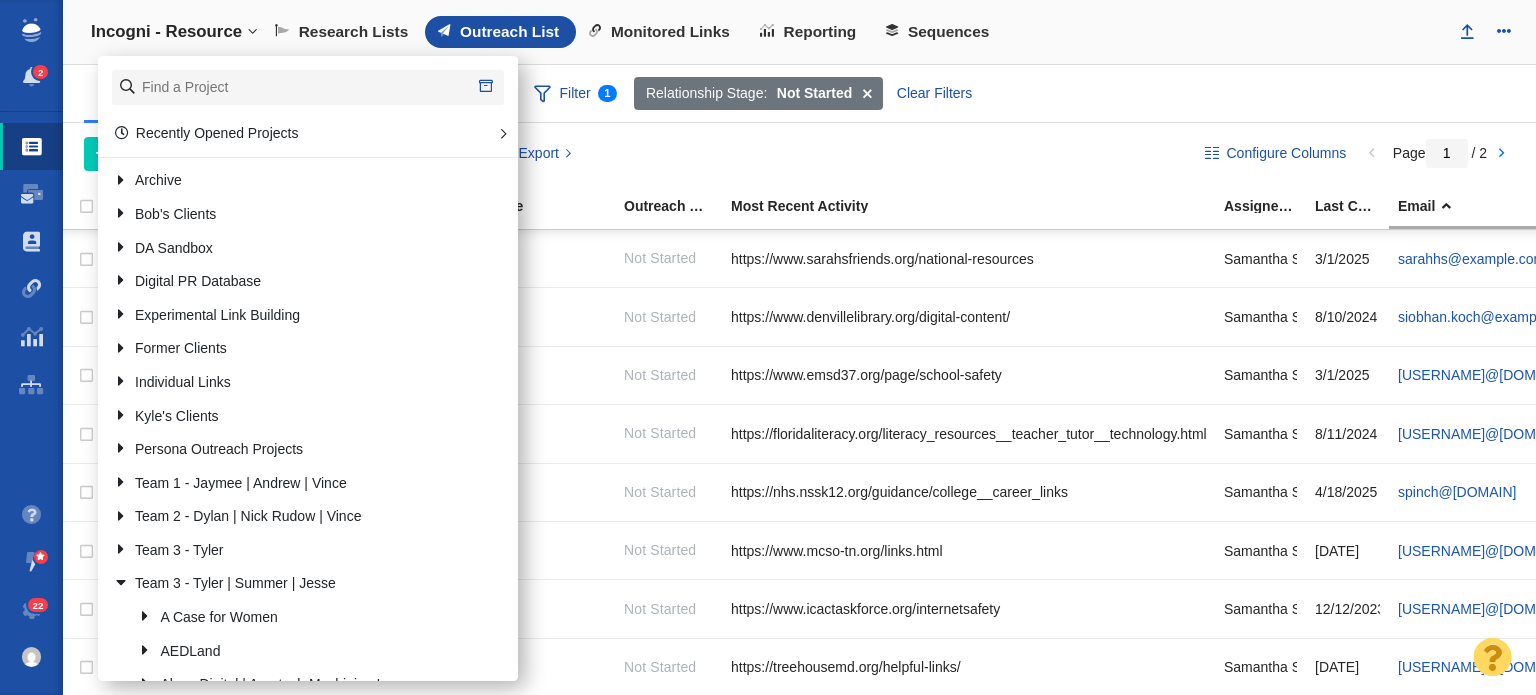 click on "Add Websites Add a Website Add From List of URLs Import from CSV   Research No Contacts Selected Select contacts in your project to start. Preferences for viewing on the web... Preferences for viewing on the web...   Outreach No Contacts Selected Select contacts in your project to conduct outreach.   Export All Fields Custom Export Templates Phone List   Create Custom Export..." at bounding box center [628, 154] 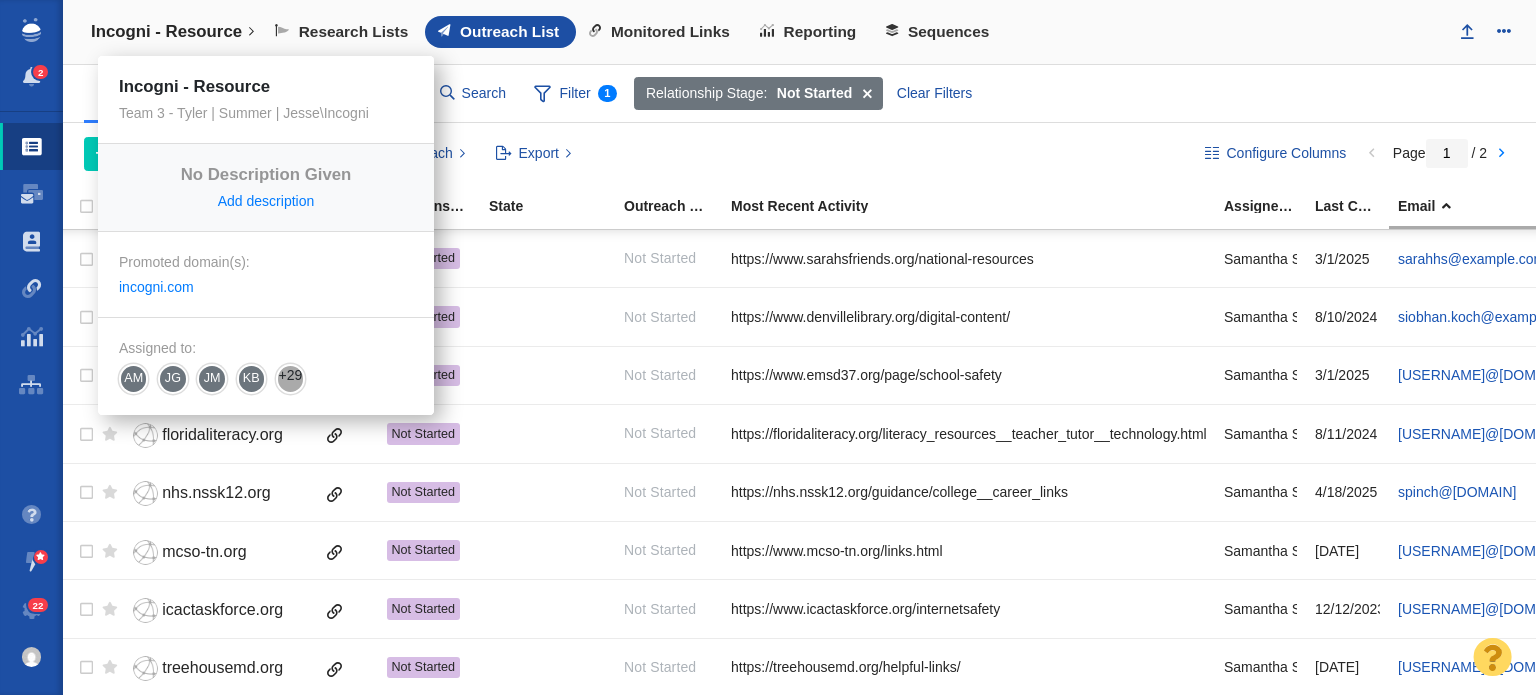 click on "[COMPANY] - [RESOURCE]" at bounding box center [166, 32] 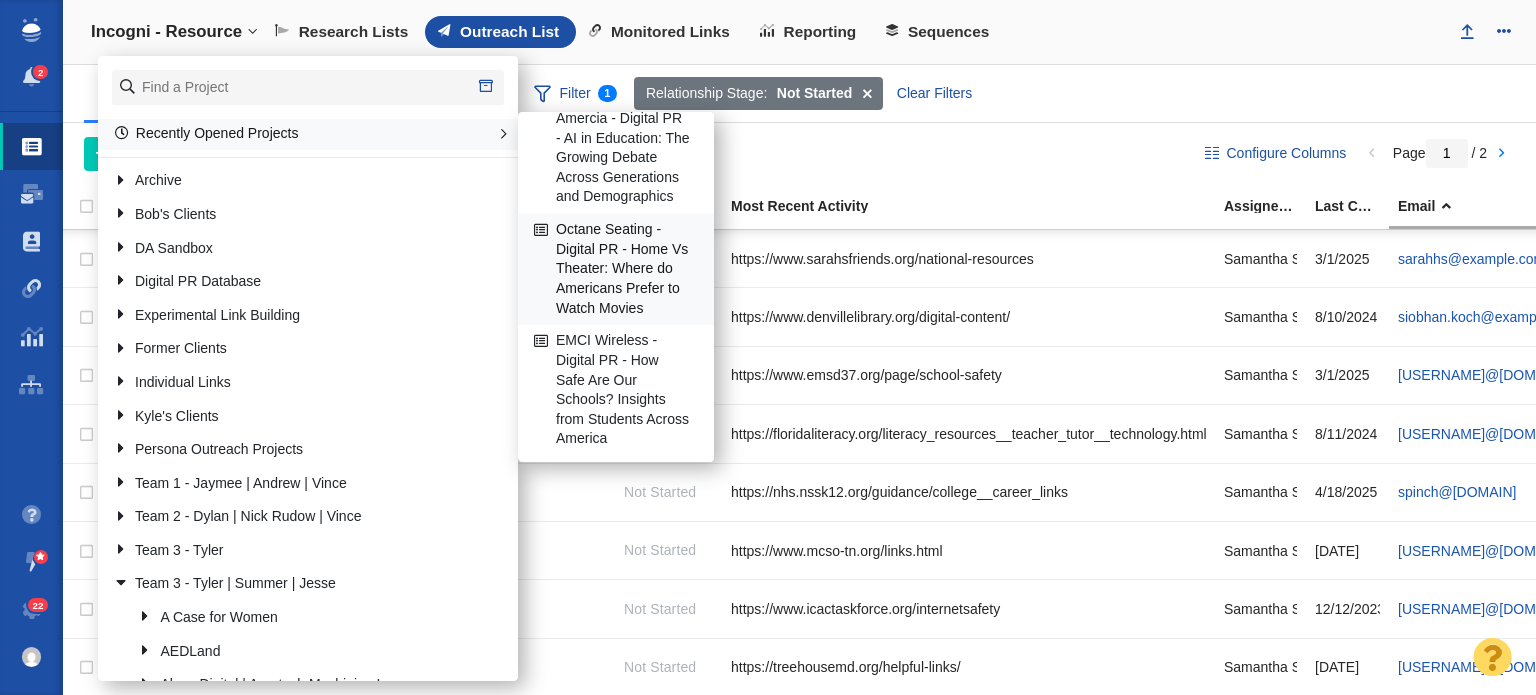 scroll, scrollTop: 0, scrollLeft: 0, axis: both 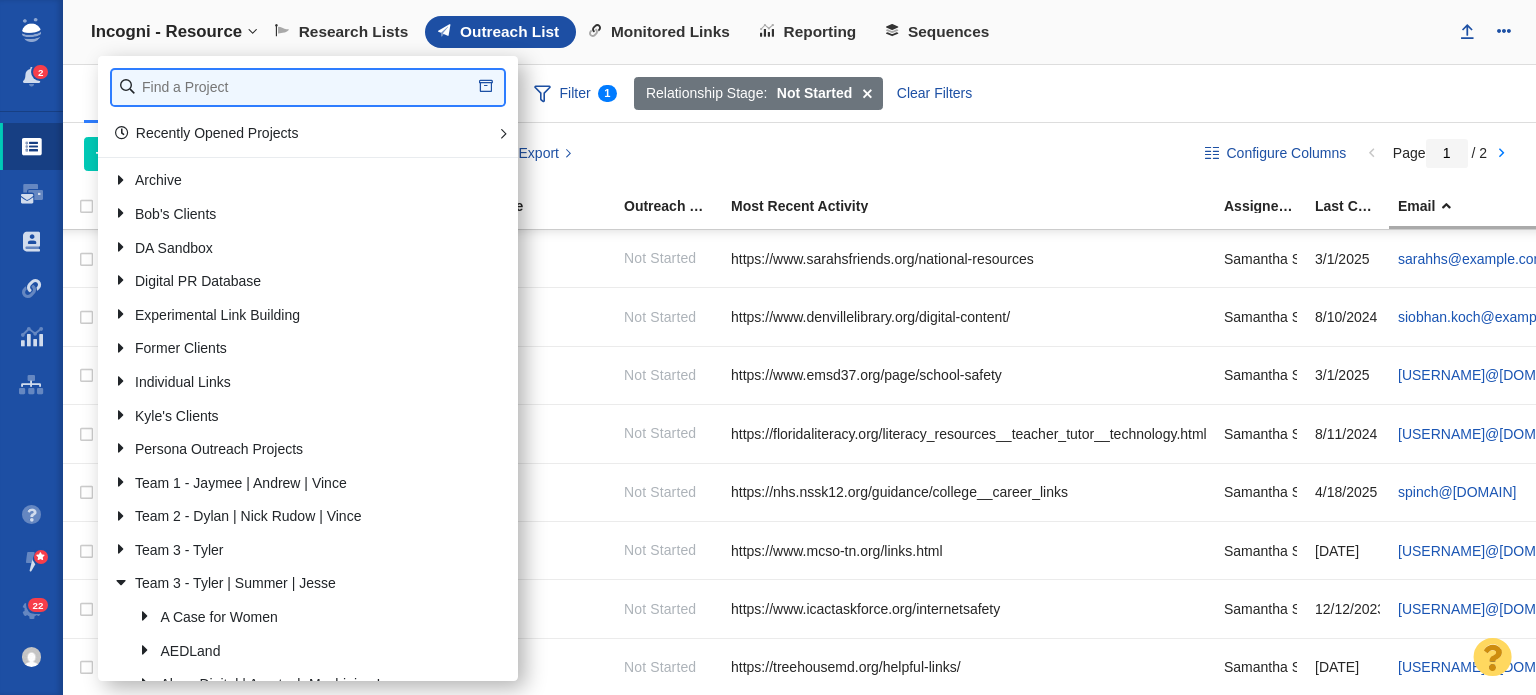click at bounding box center [308, 87] 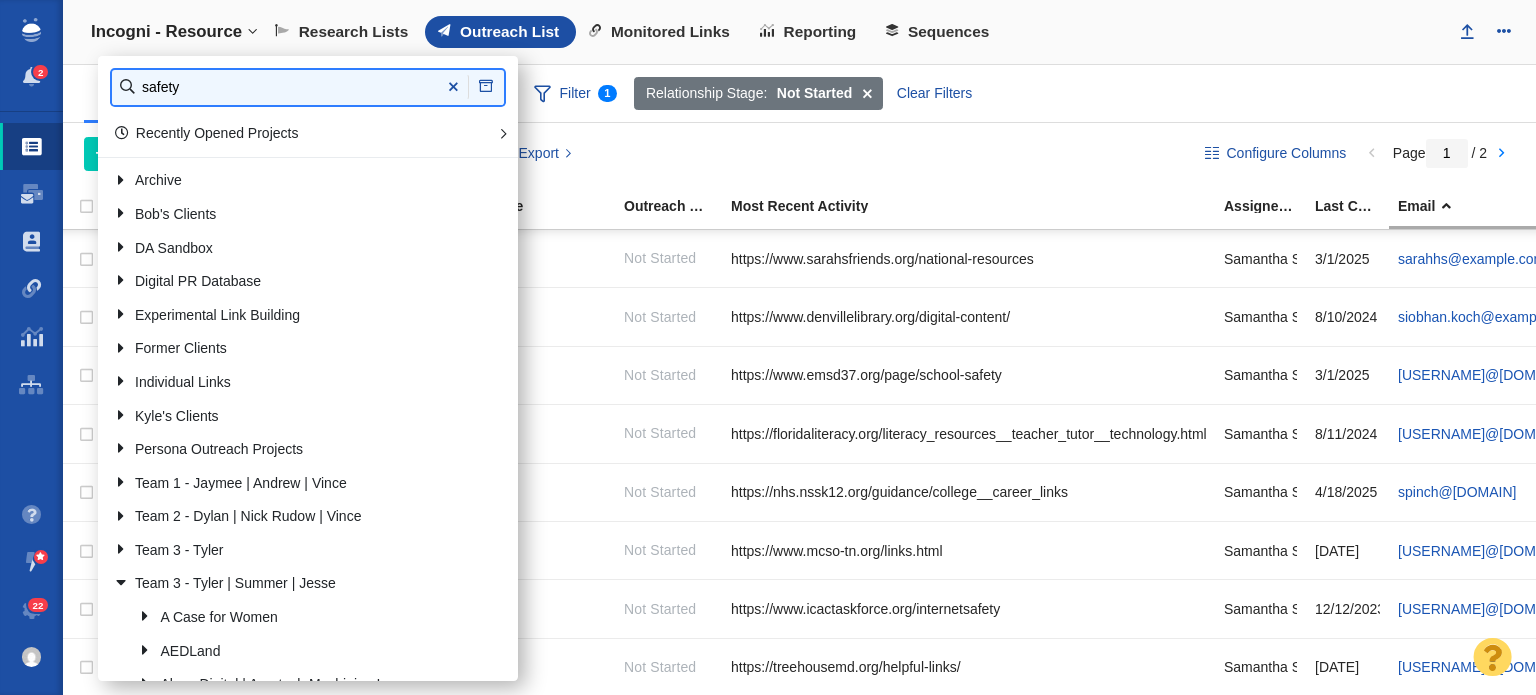 type on "safety" 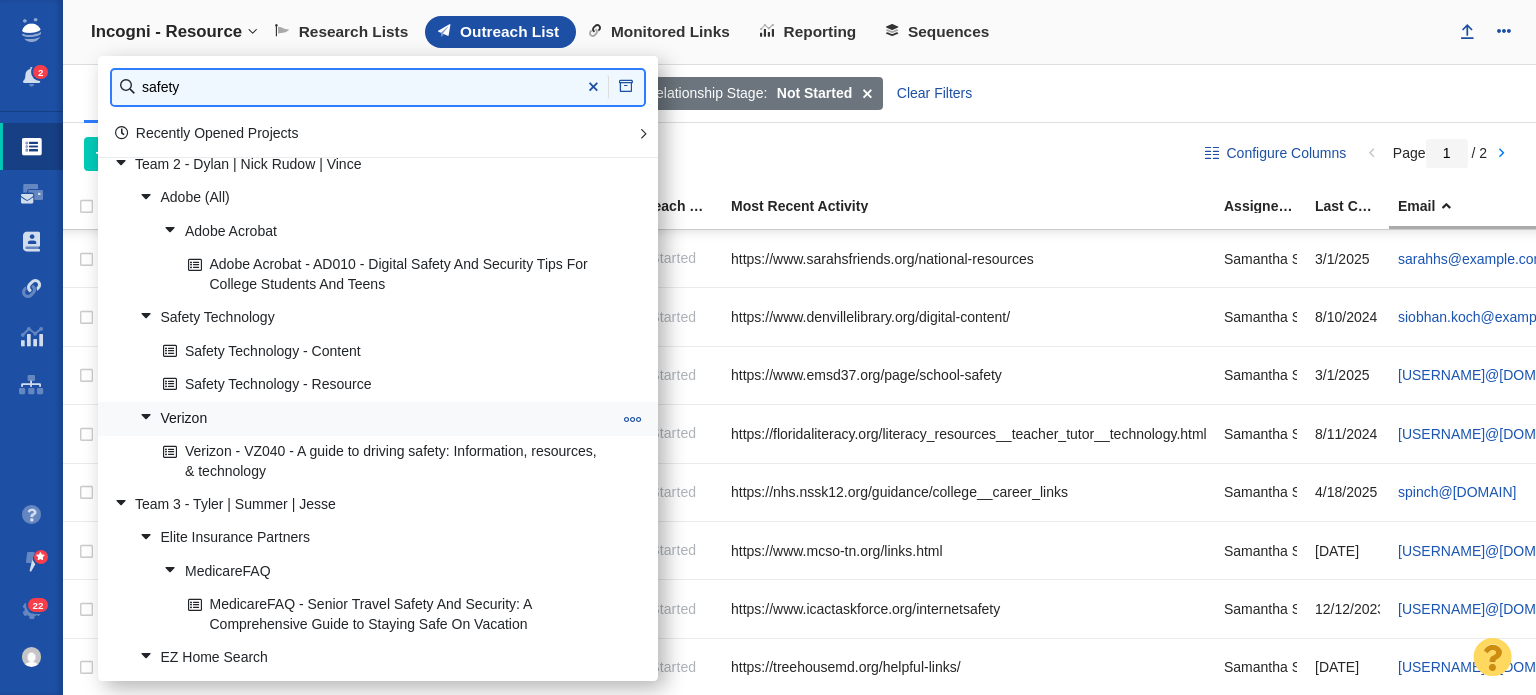 scroll, scrollTop: 1892, scrollLeft: 0, axis: vertical 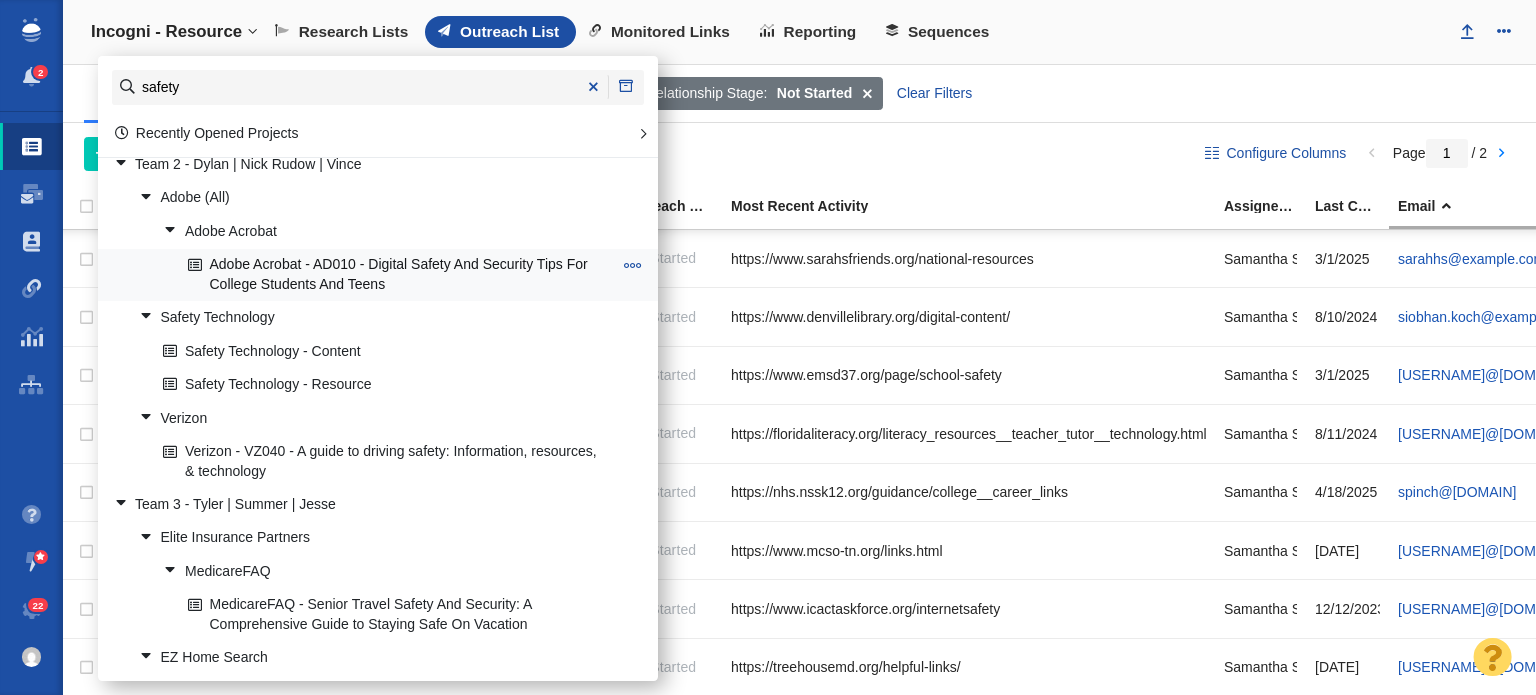 click on "Adobe Acrobat - AD010 - Digital Safety And Security Tips For College Students And Teens" at bounding box center [400, 275] 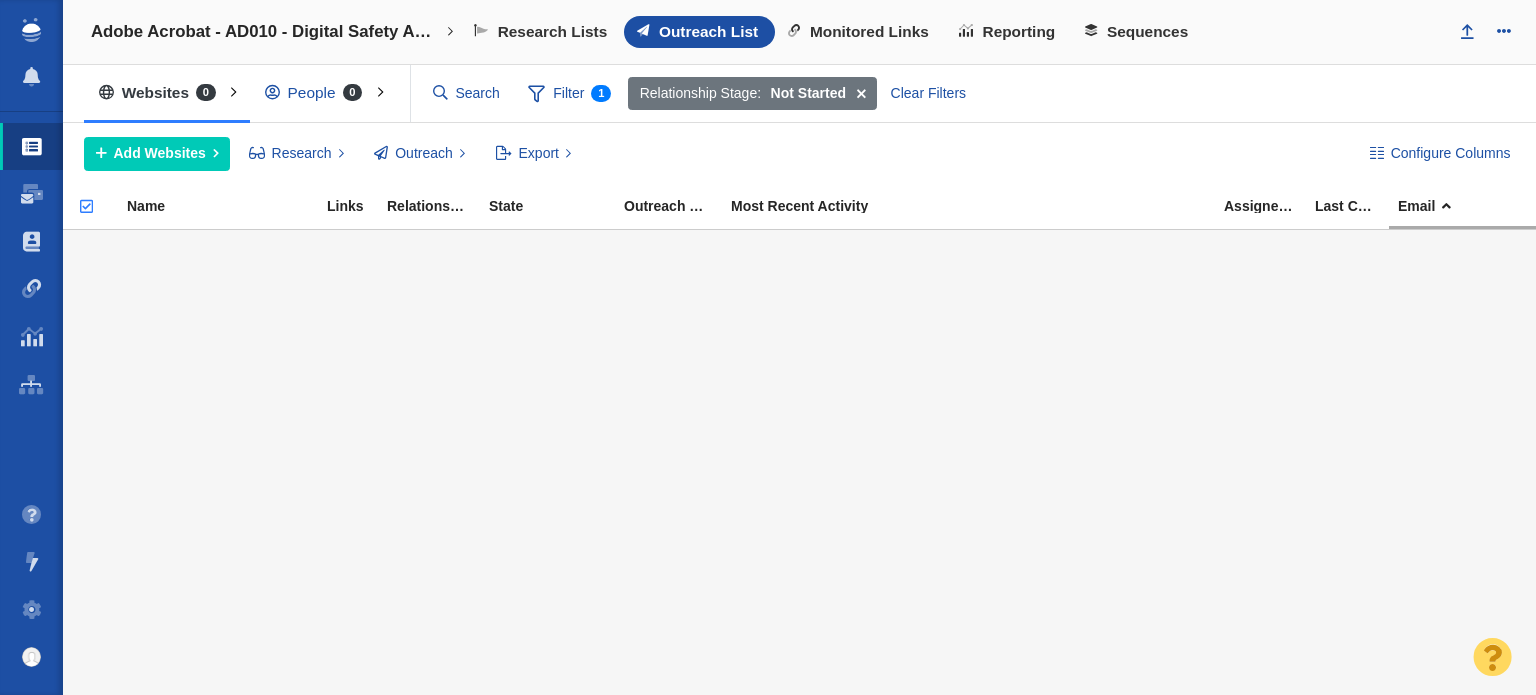 scroll, scrollTop: 0, scrollLeft: 0, axis: both 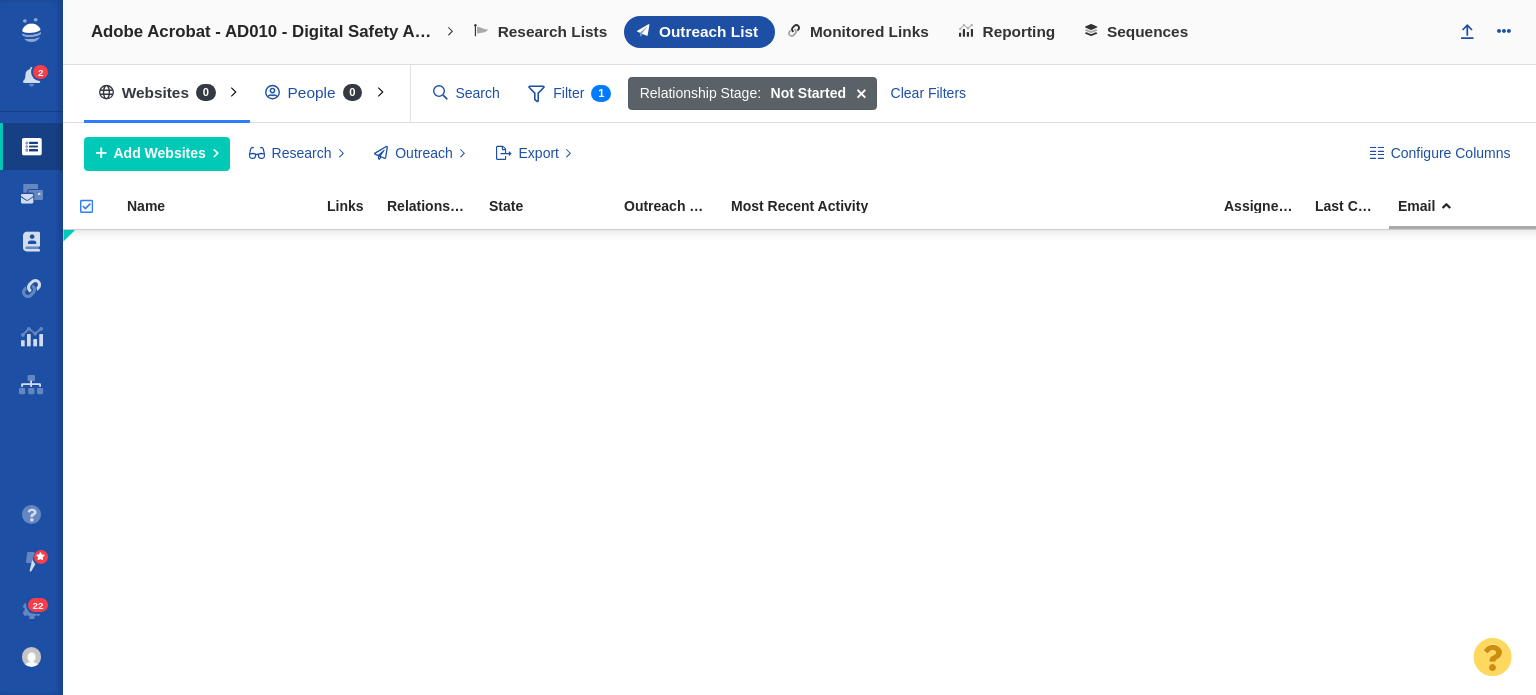 click at bounding box center (860, 94) 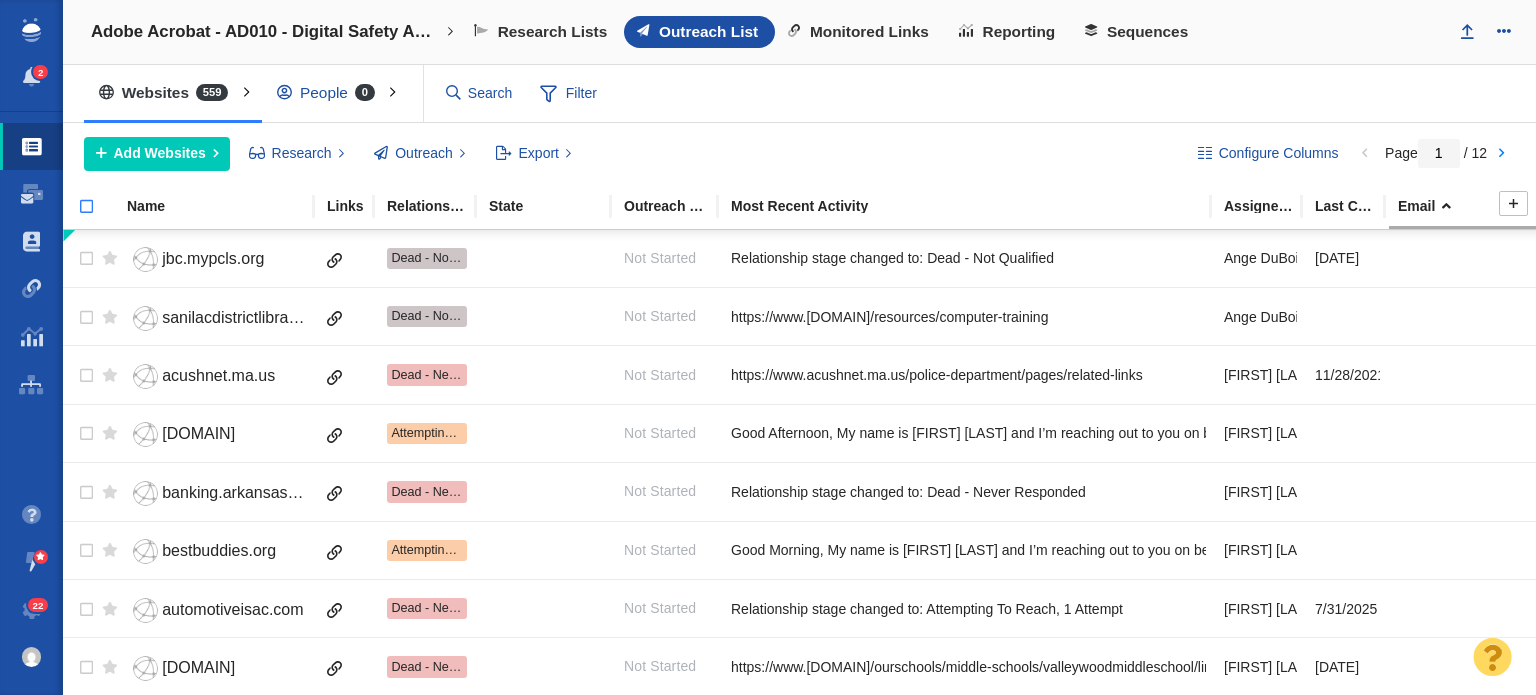 click at bounding box center [78, 217] 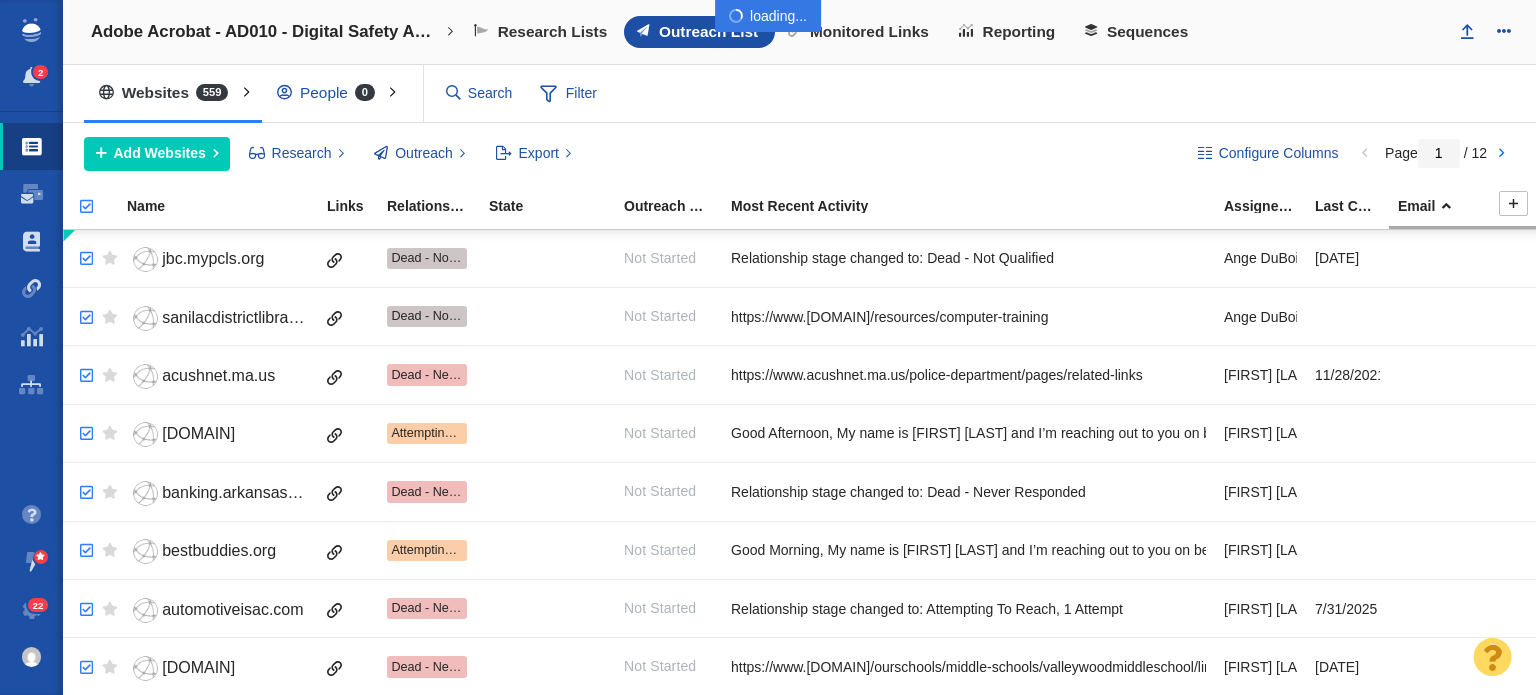 checkbox on "true" 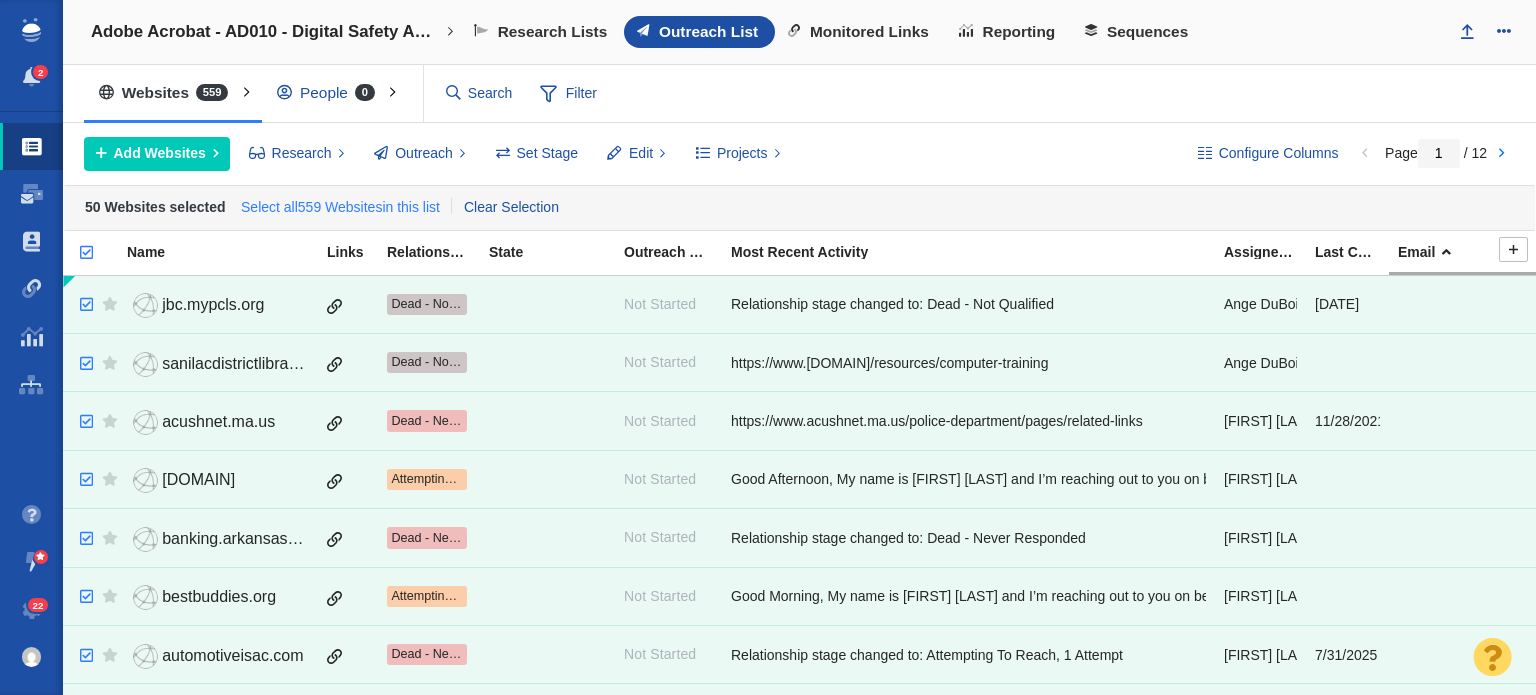 drag, startPoint x: 162, startPoint y: 199, endPoint x: 323, endPoint y: 199, distance: 161 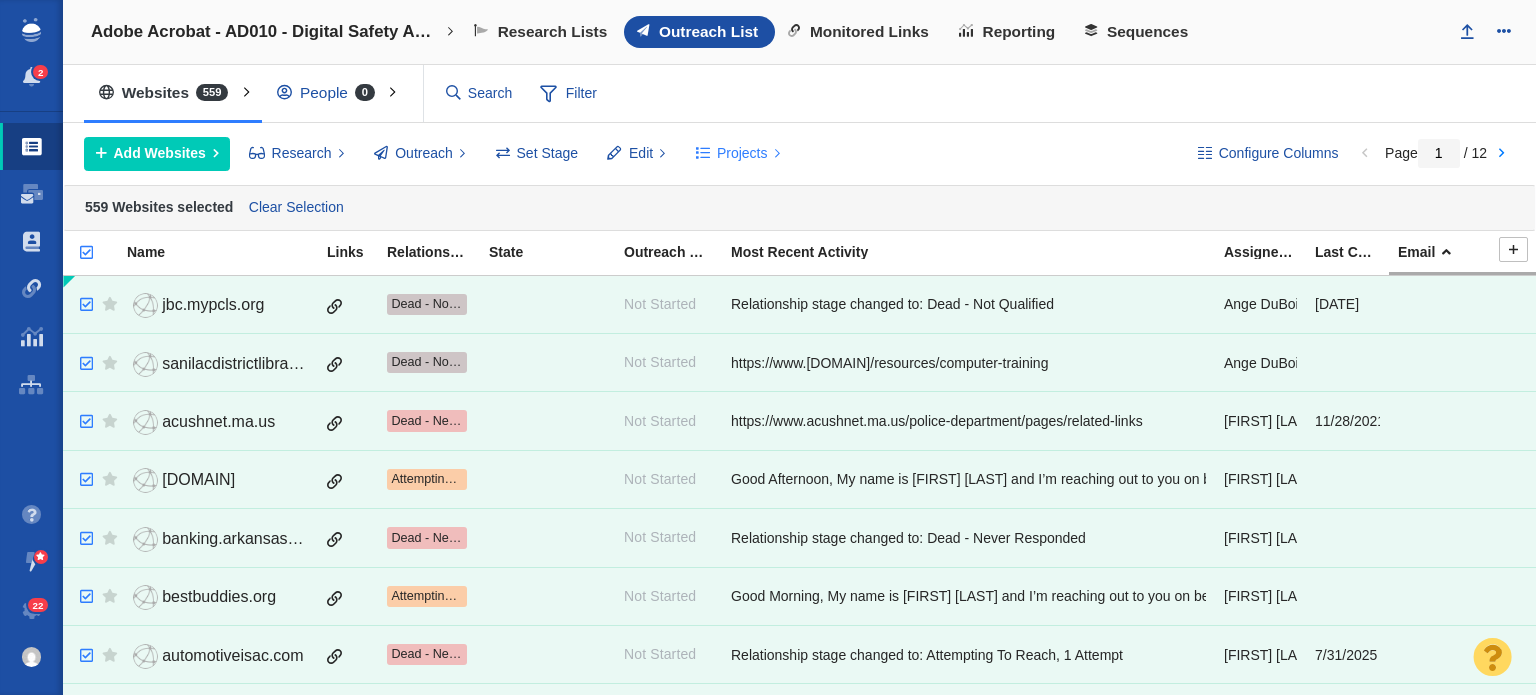 click on "Projects" at bounding box center (742, 153) 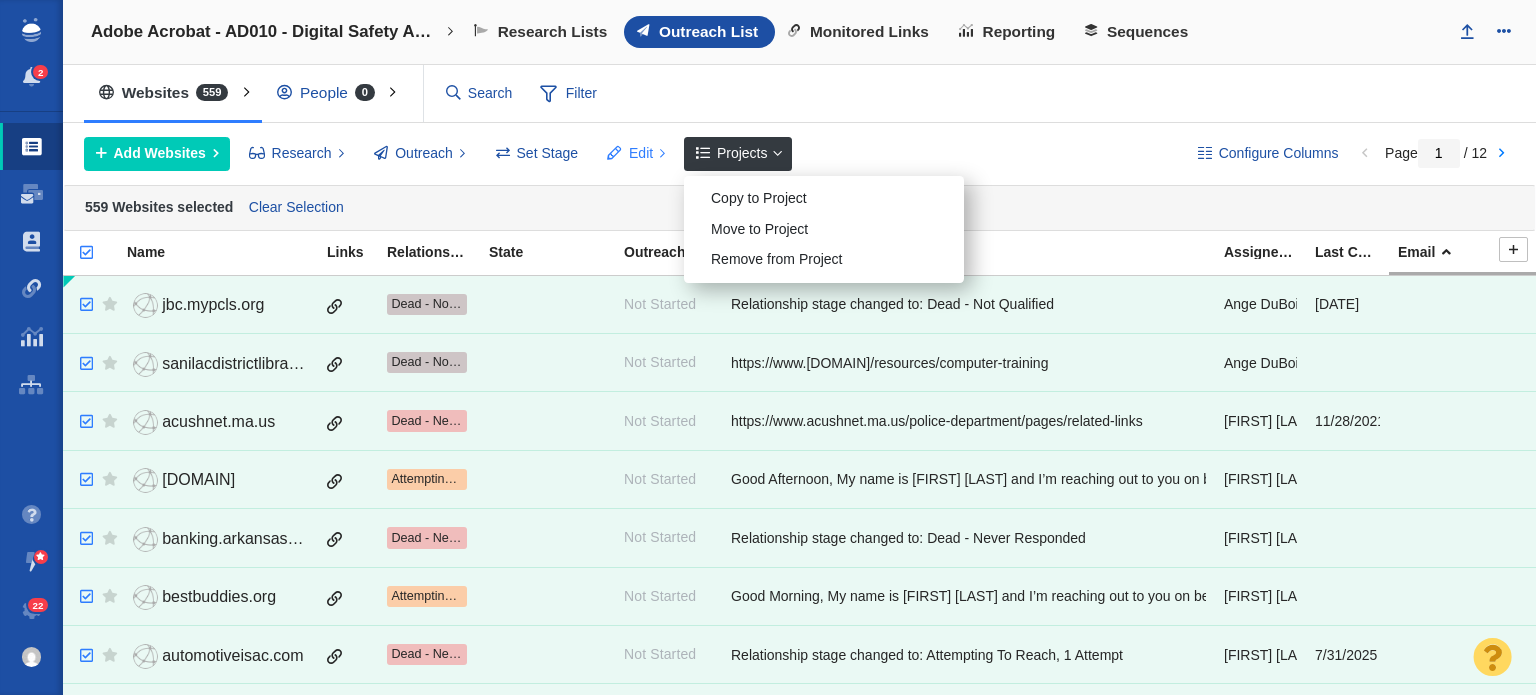 click on "Edit" at bounding box center (641, 153) 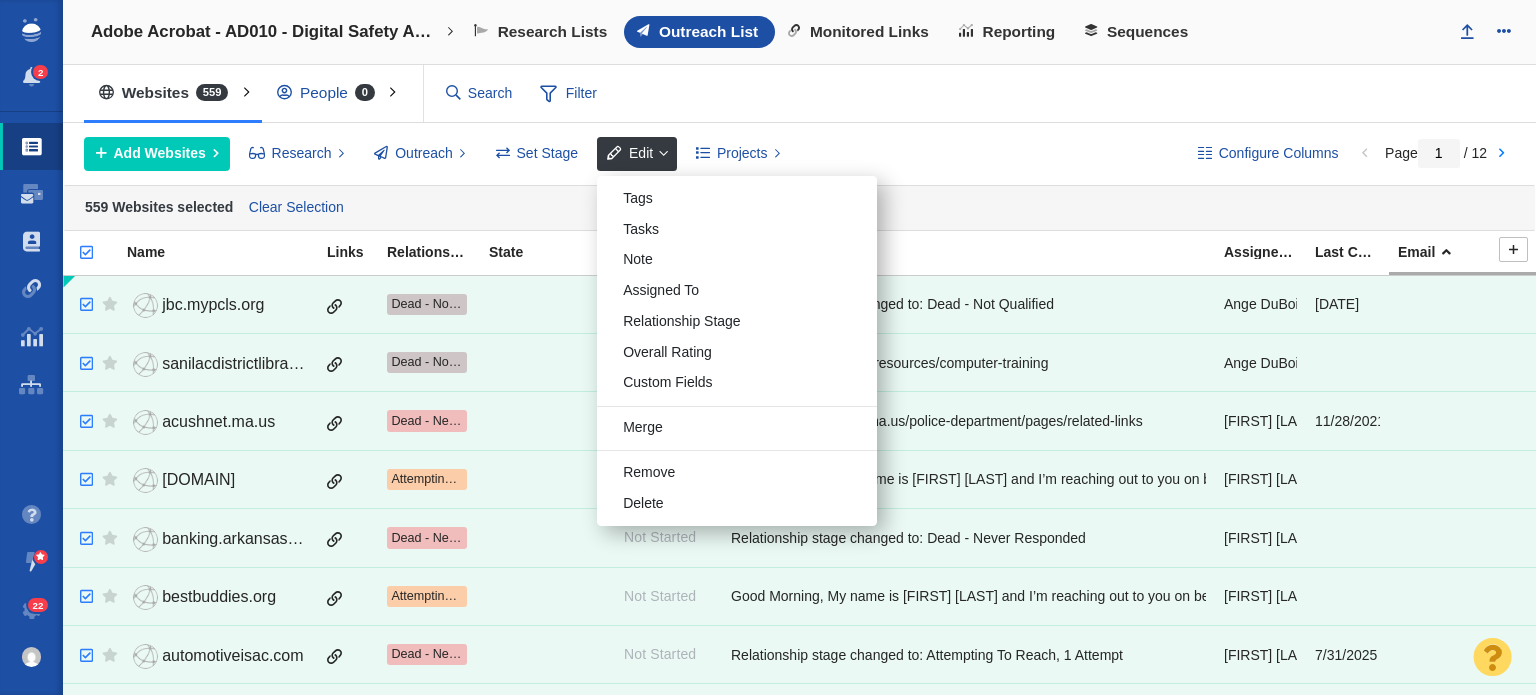 click on "559   Websites   selected   Clear Selection" at bounding box center (799, 208) 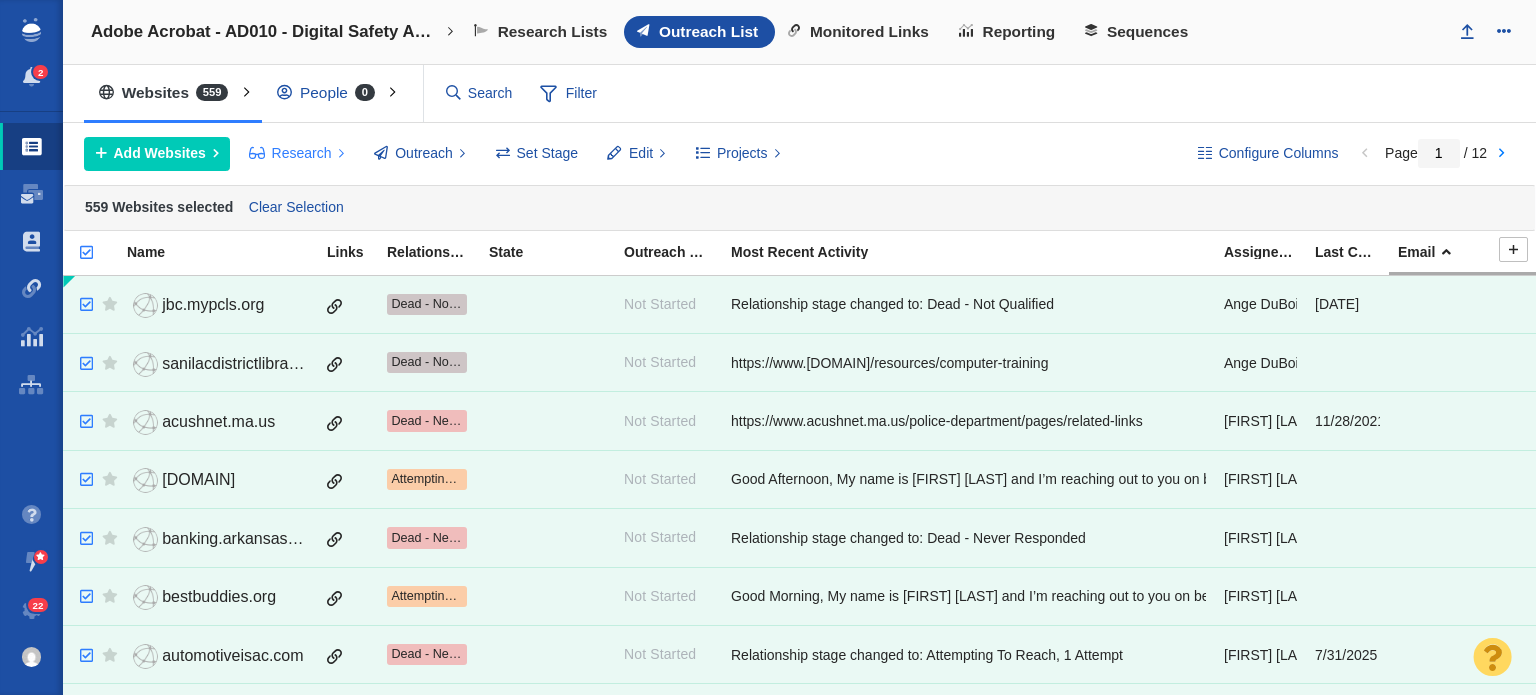 click on "Research" at bounding box center (302, 153) 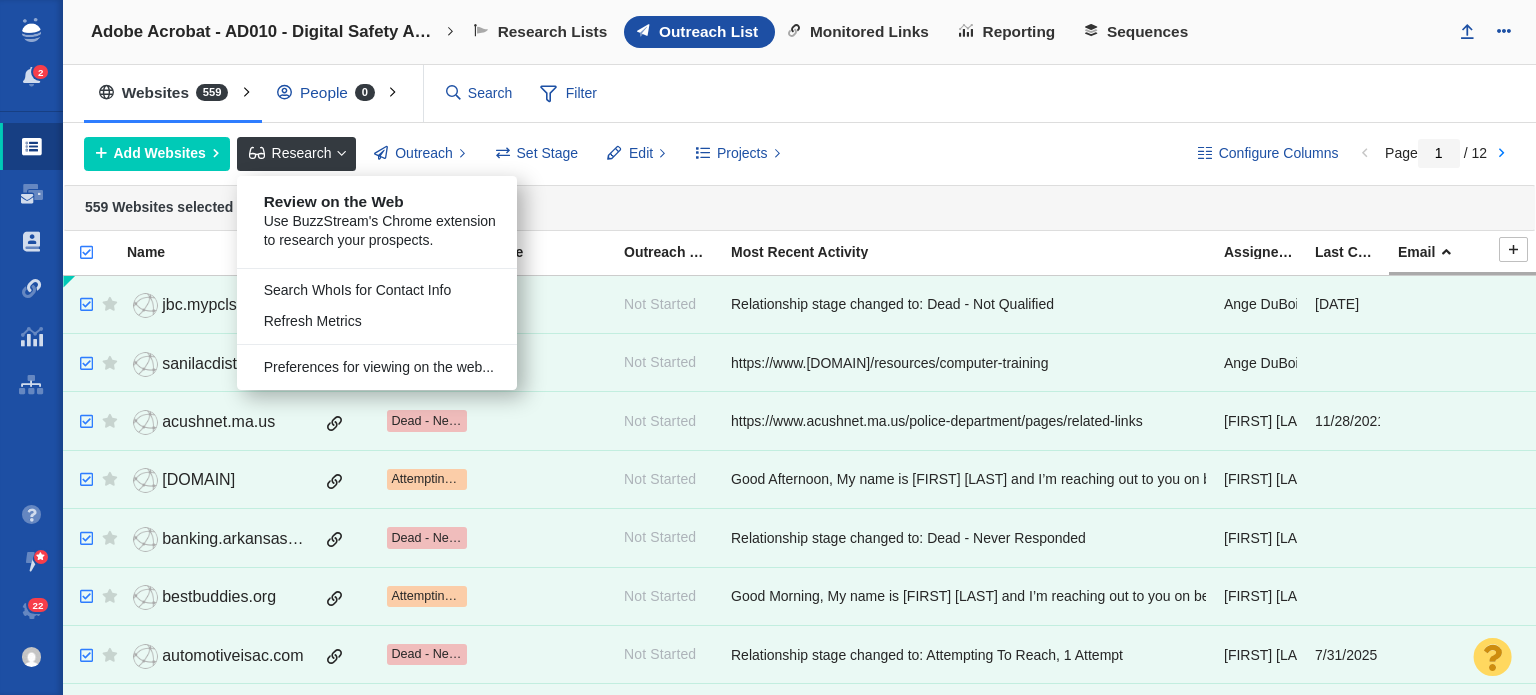 click on "559   Websites   selected   Clear Selection" at bounding box center [799, 208] 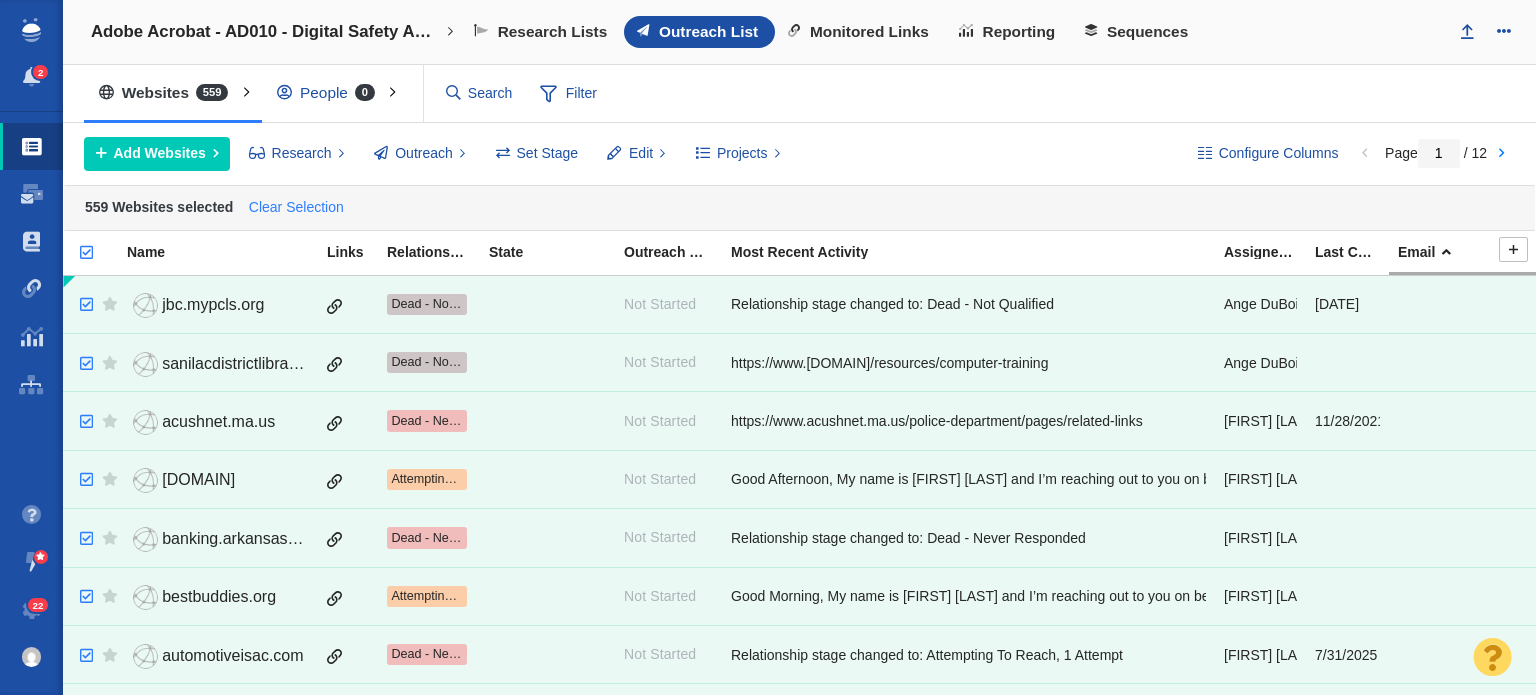 click on "Clear Selection" at bounding box center (296, 208) 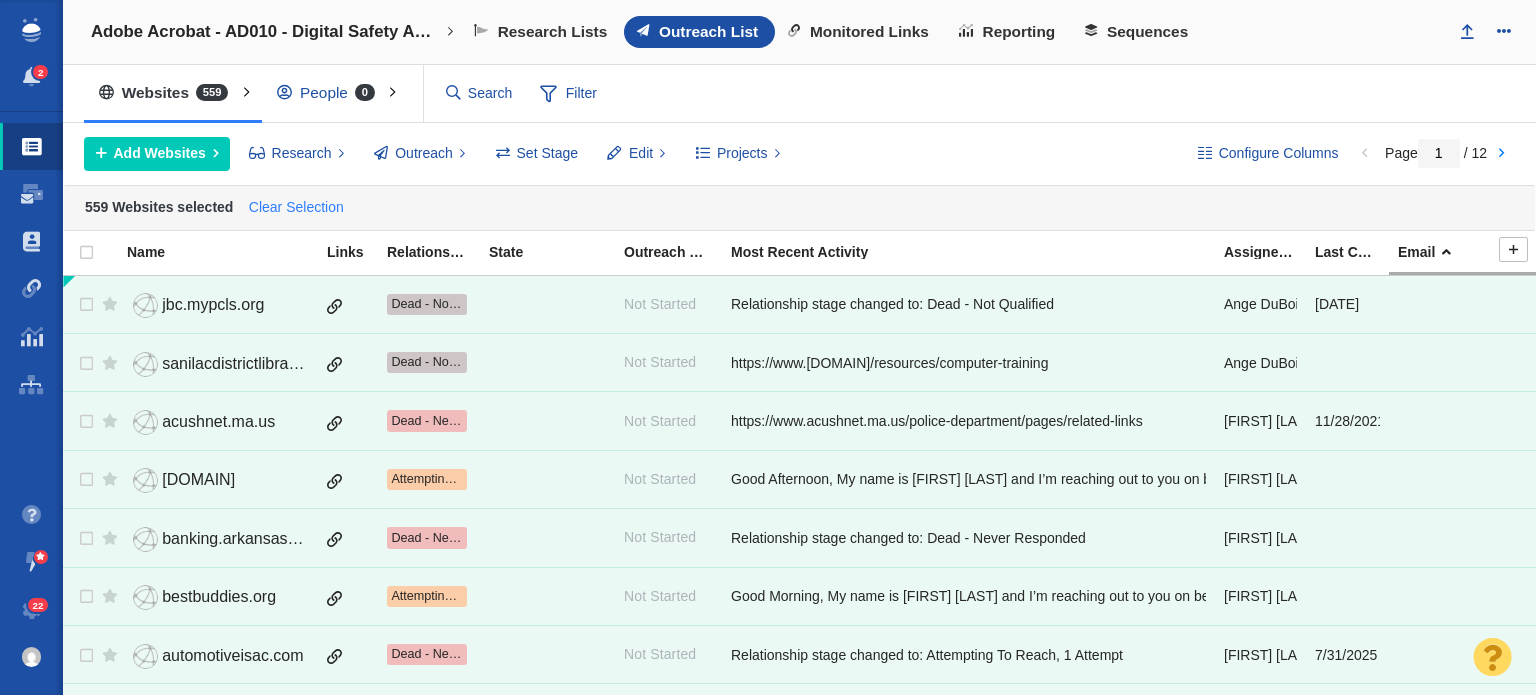 checkbox on "false" 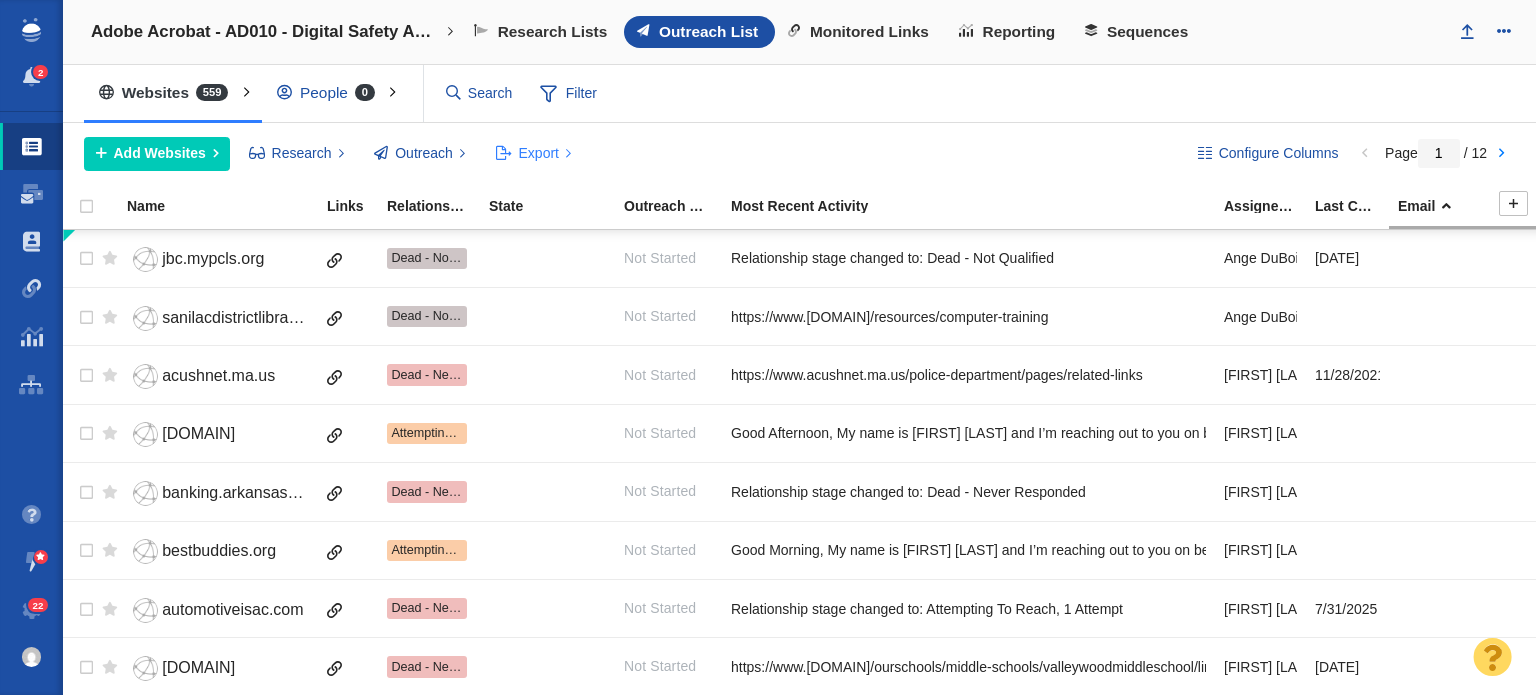 click on "Export" at bounding box center (539, 153) 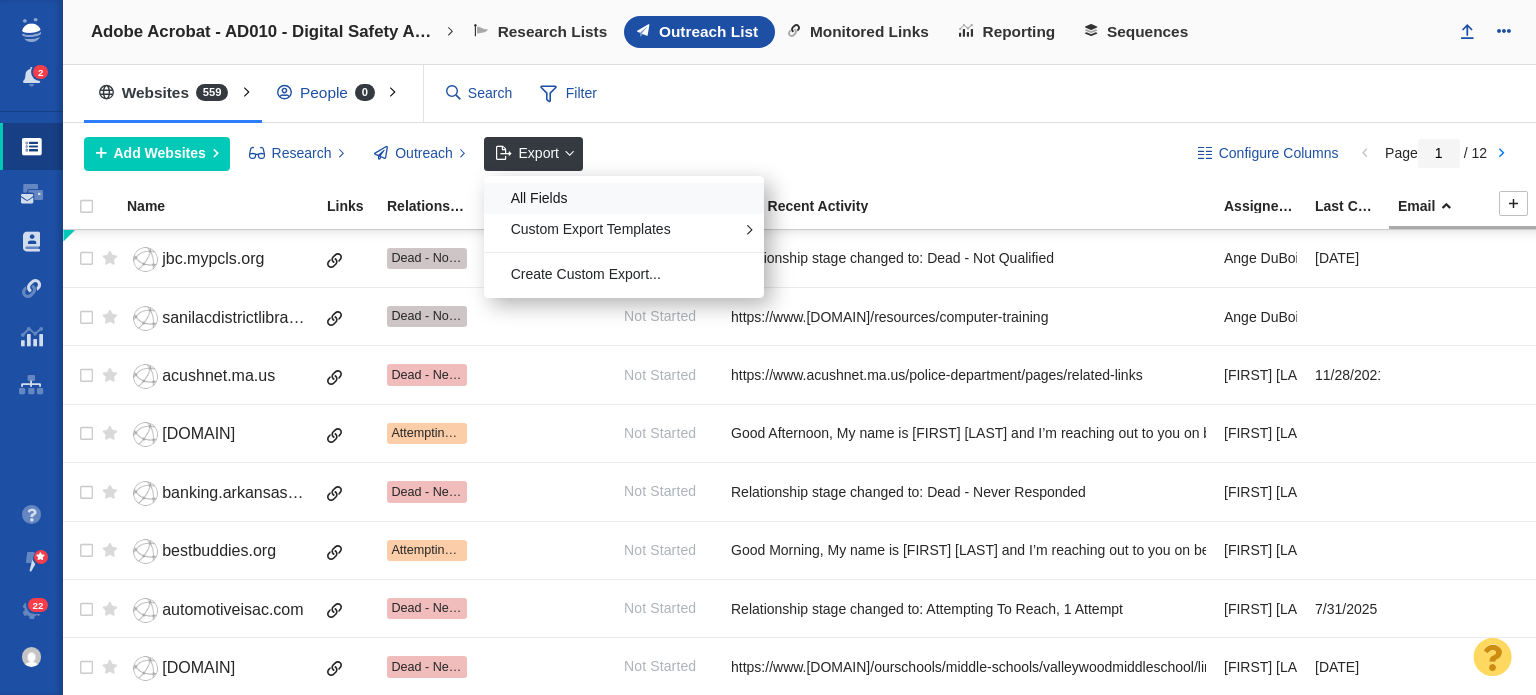 click on "All Fields" at bounding box center [624, 198] 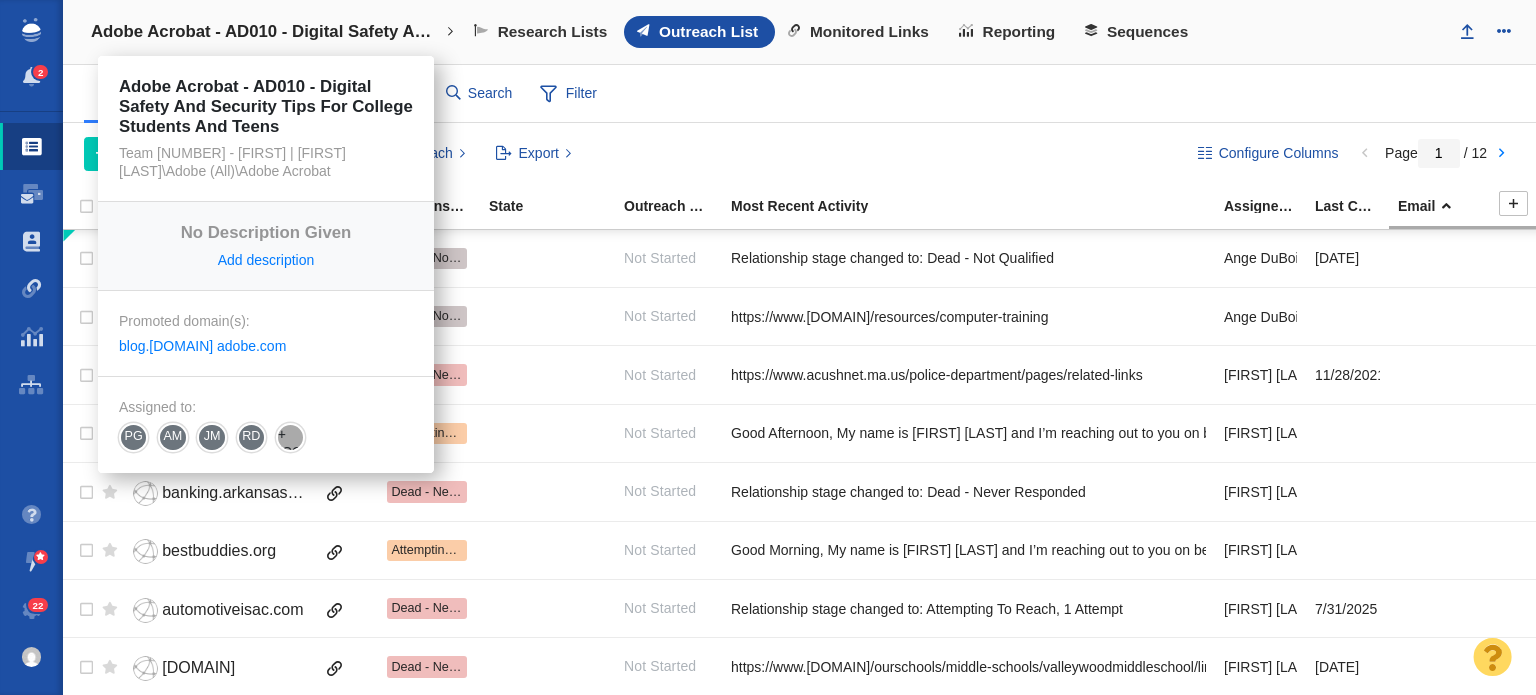 click on "Adobe Acrobat - AD010 - Digital Safety And Security Tips For College Students And Teens" at bounding box center [266, 32] 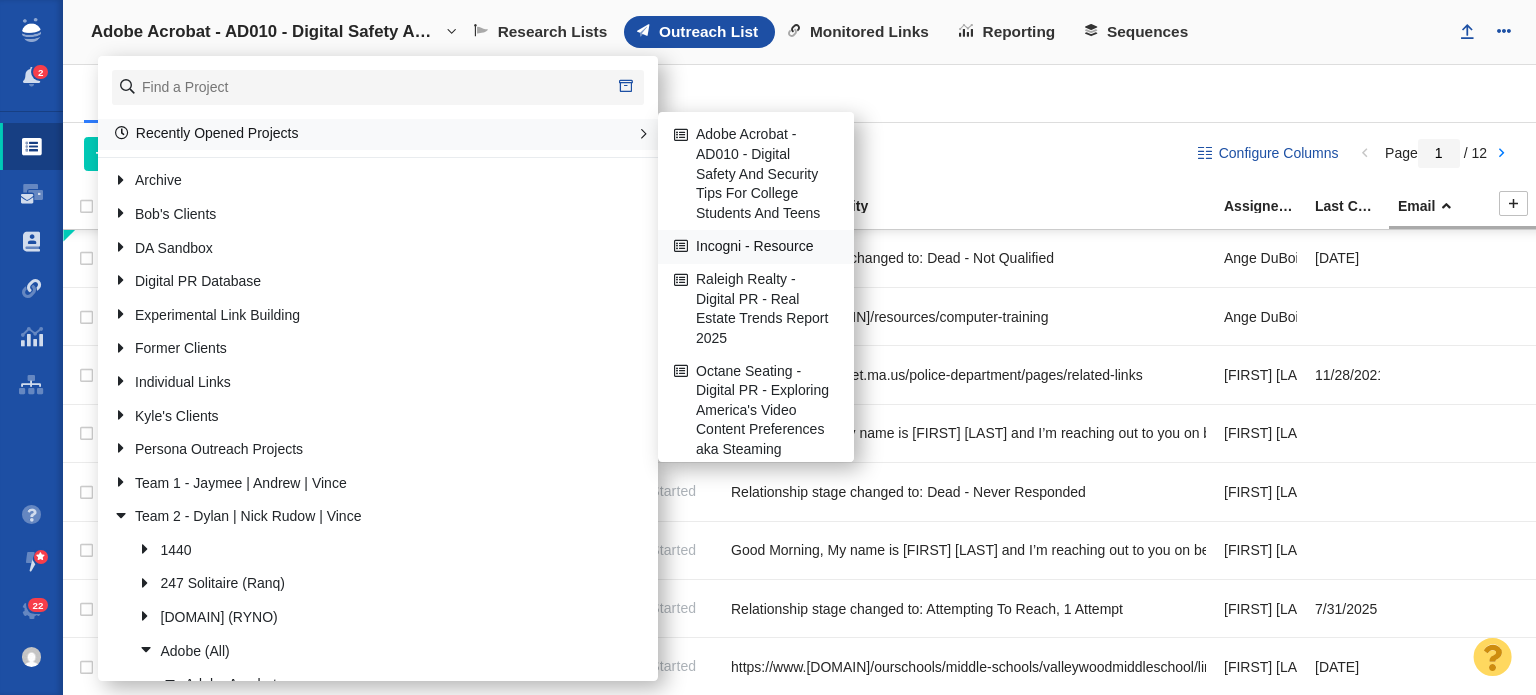 click on "[COMPANY] - [RESOURCE]" at bounding box center (756, 246) 